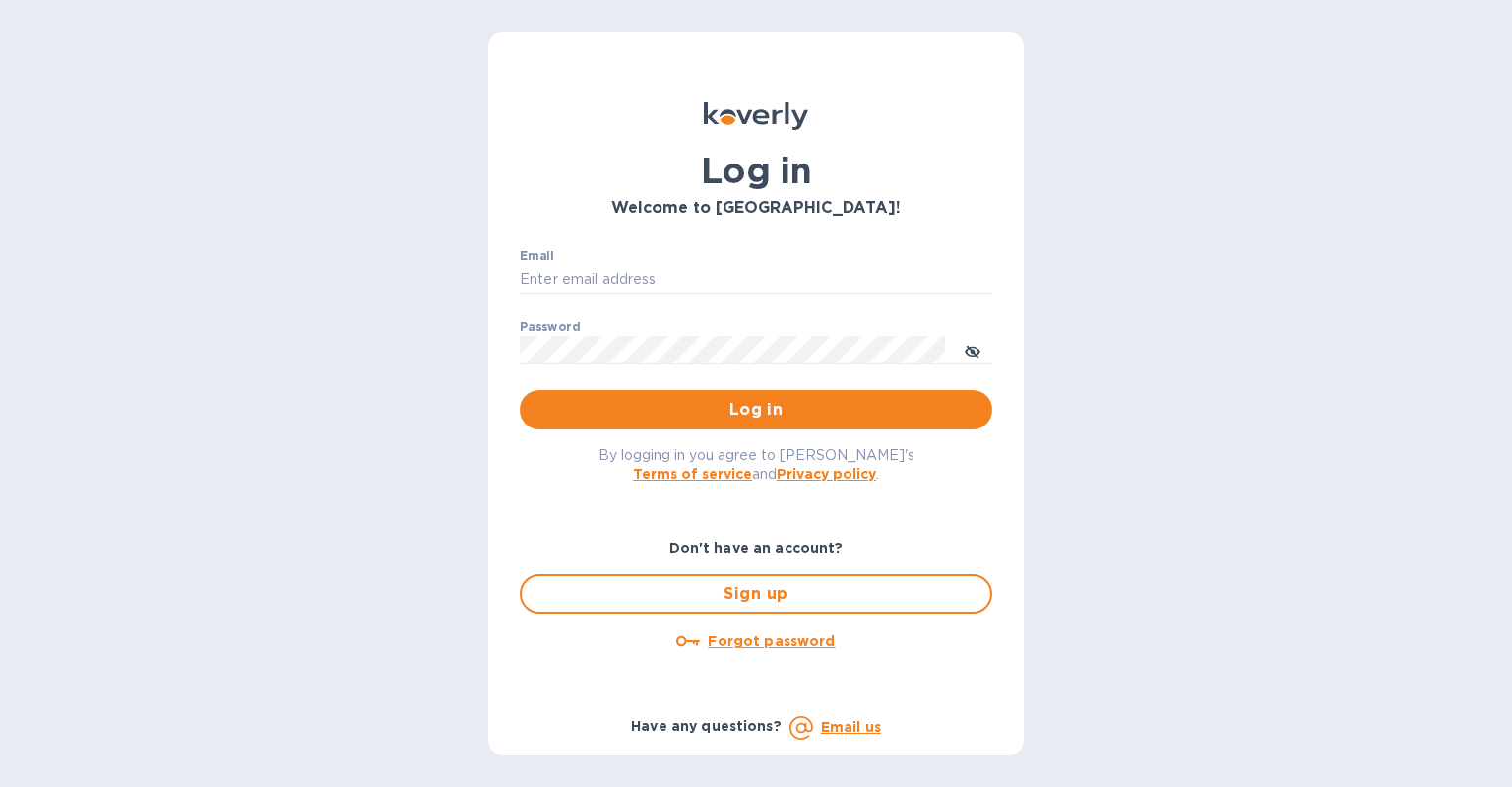 scroll, scrollTop: 0, scrollLeft: 0, axis: both 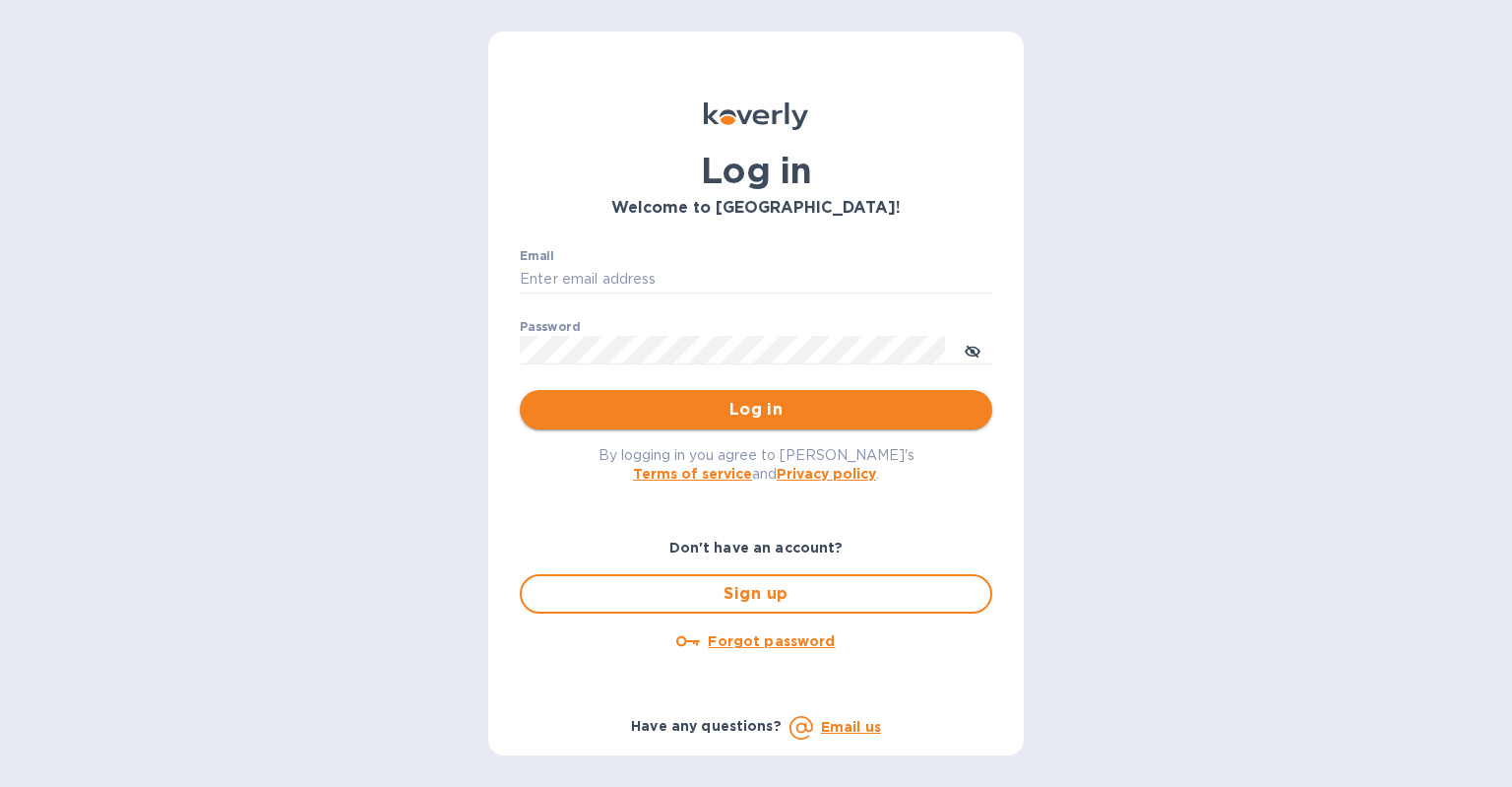 type on "aluzersandel@gmail.com" 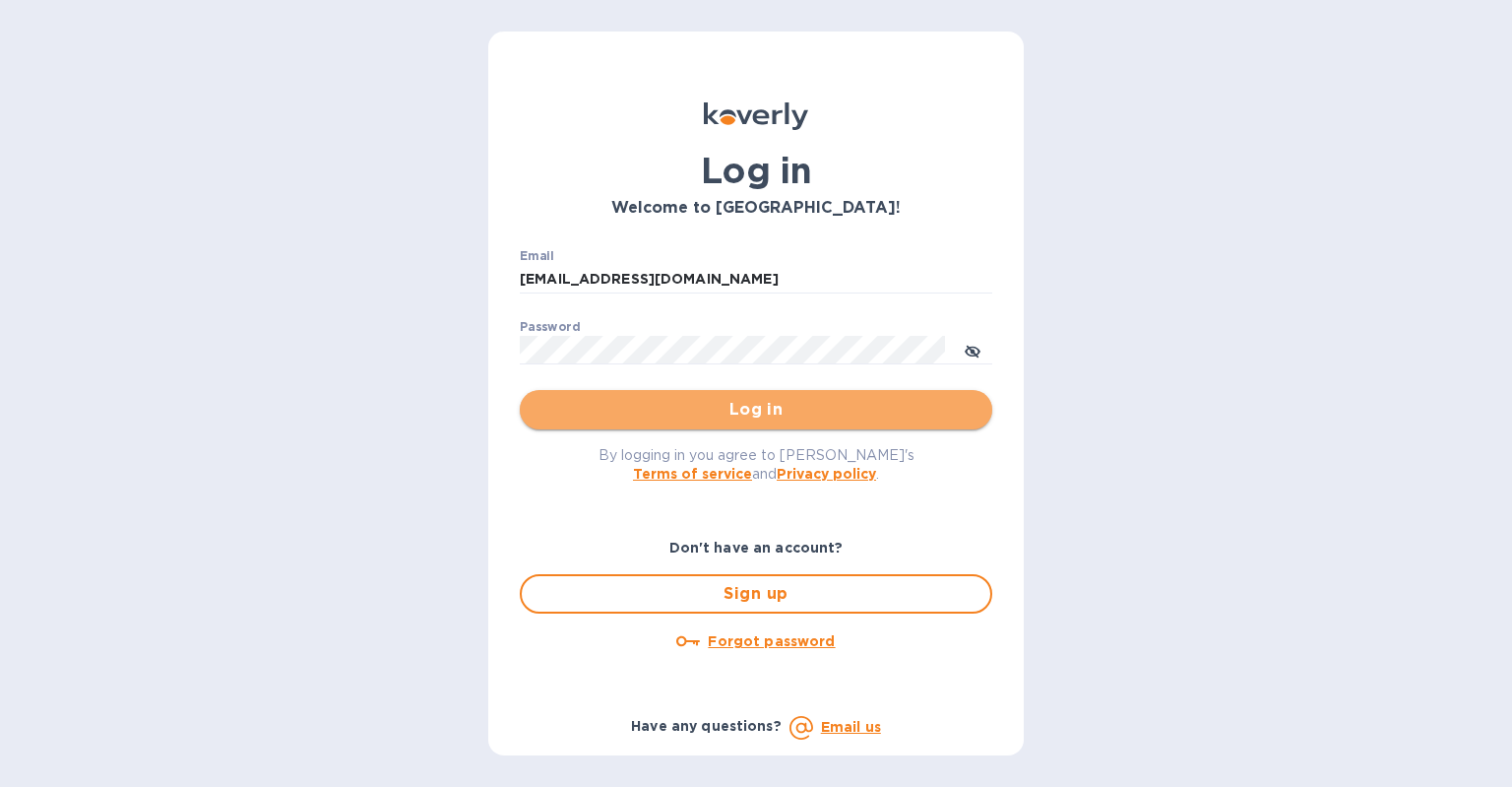 click on "Log in" at bounding box center (756, 410) 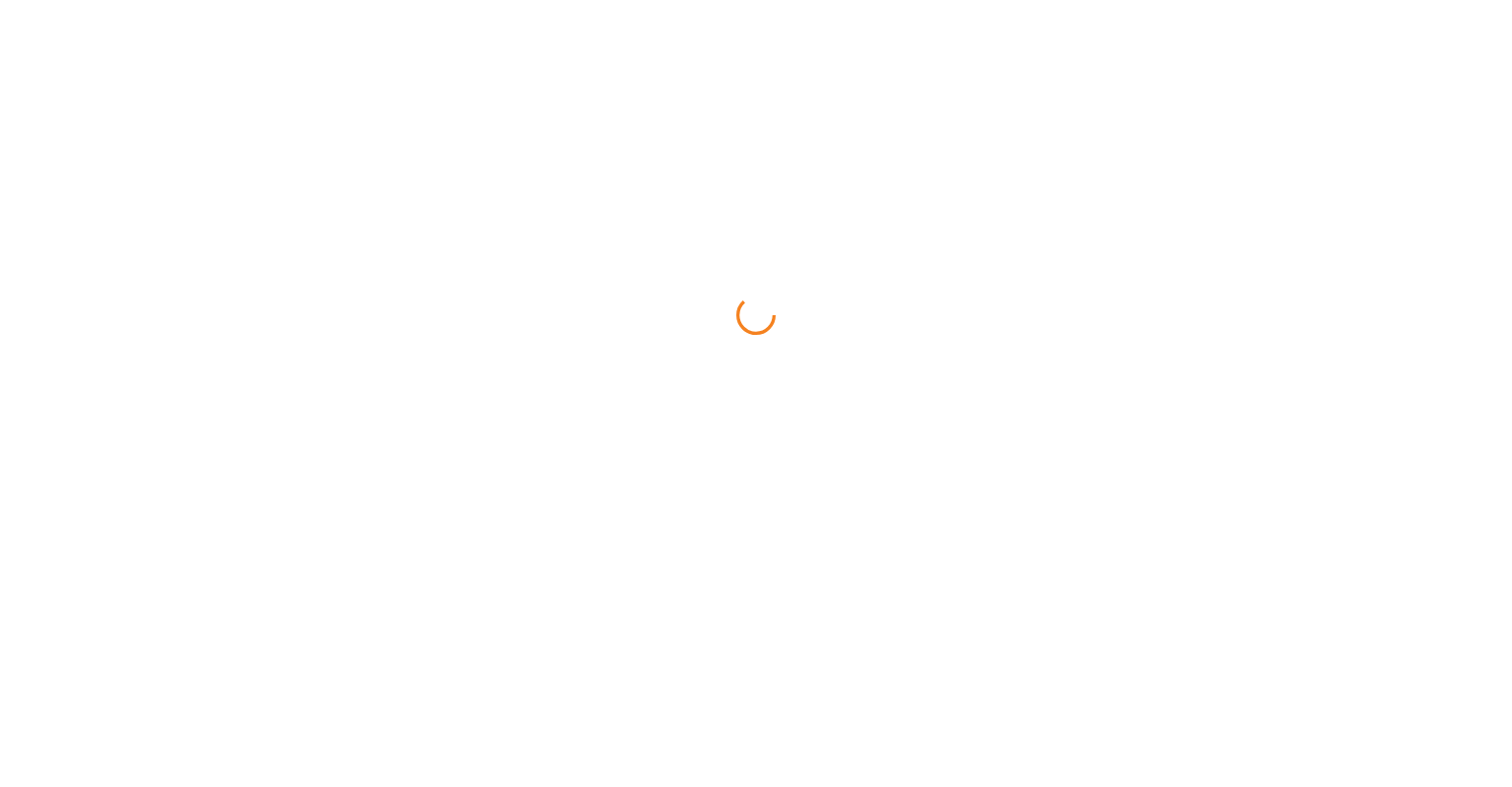 click at bounding box center (756, 0) 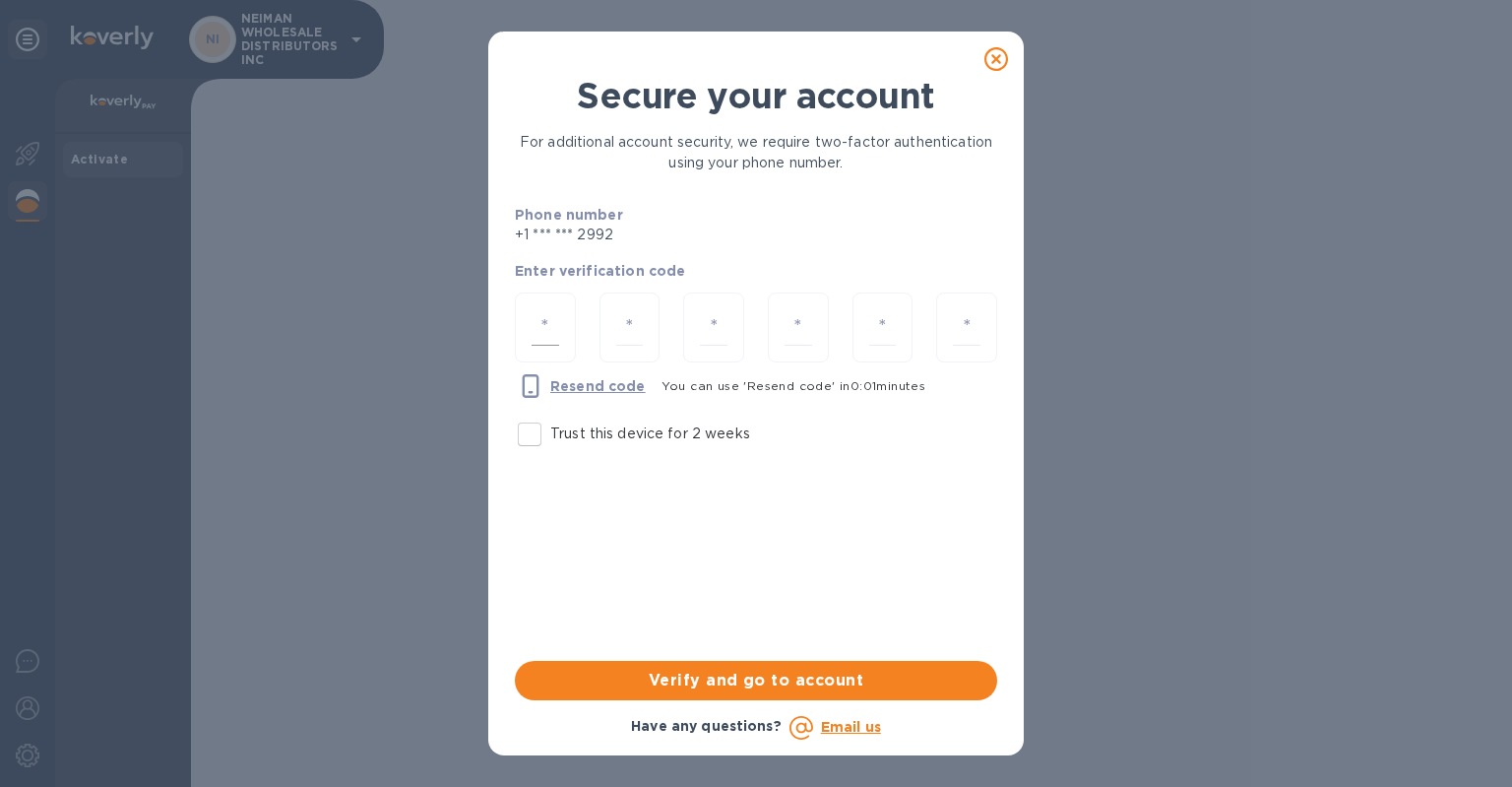 click at bounding box center [545, 327] 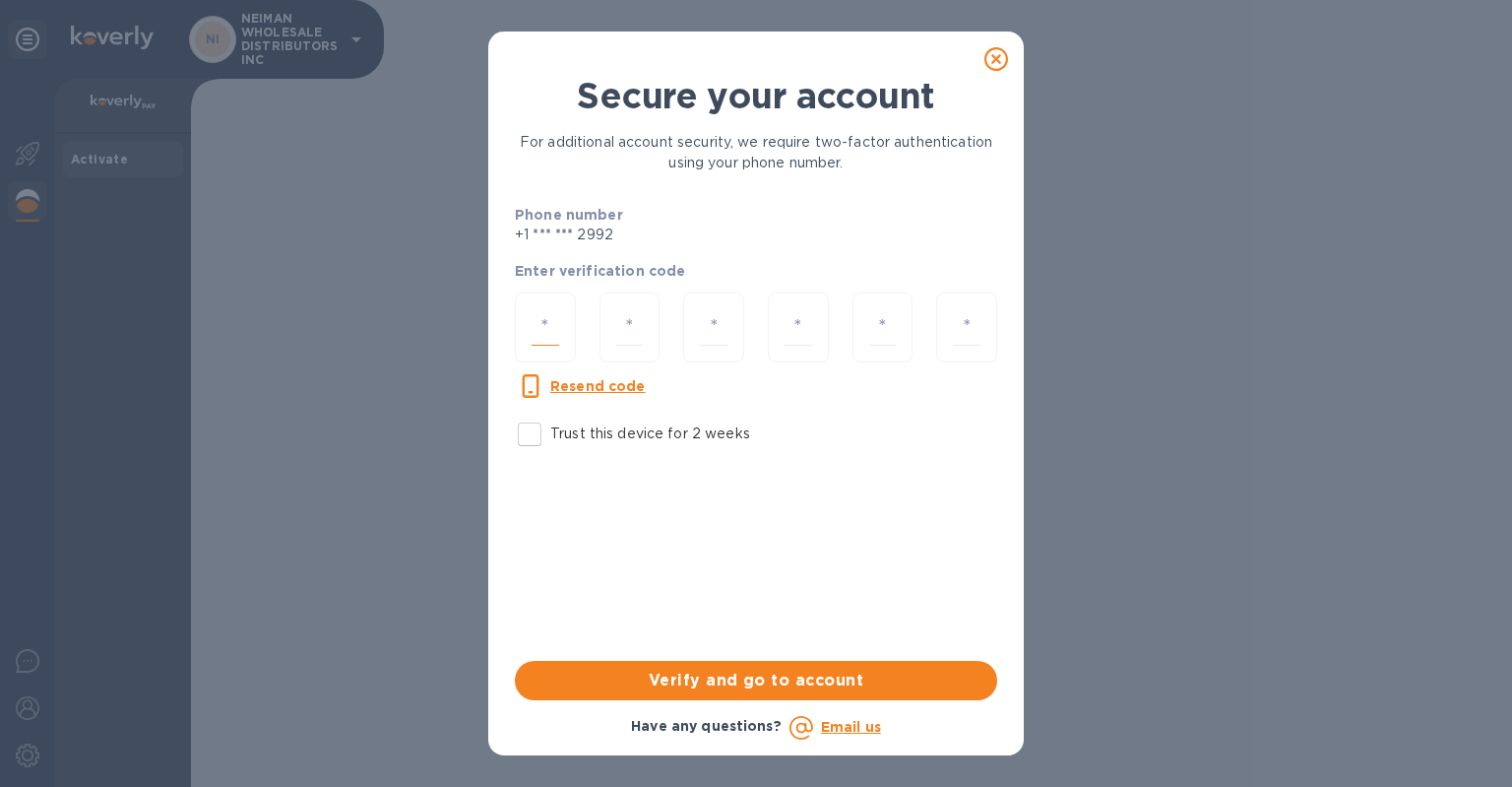 type on "9" 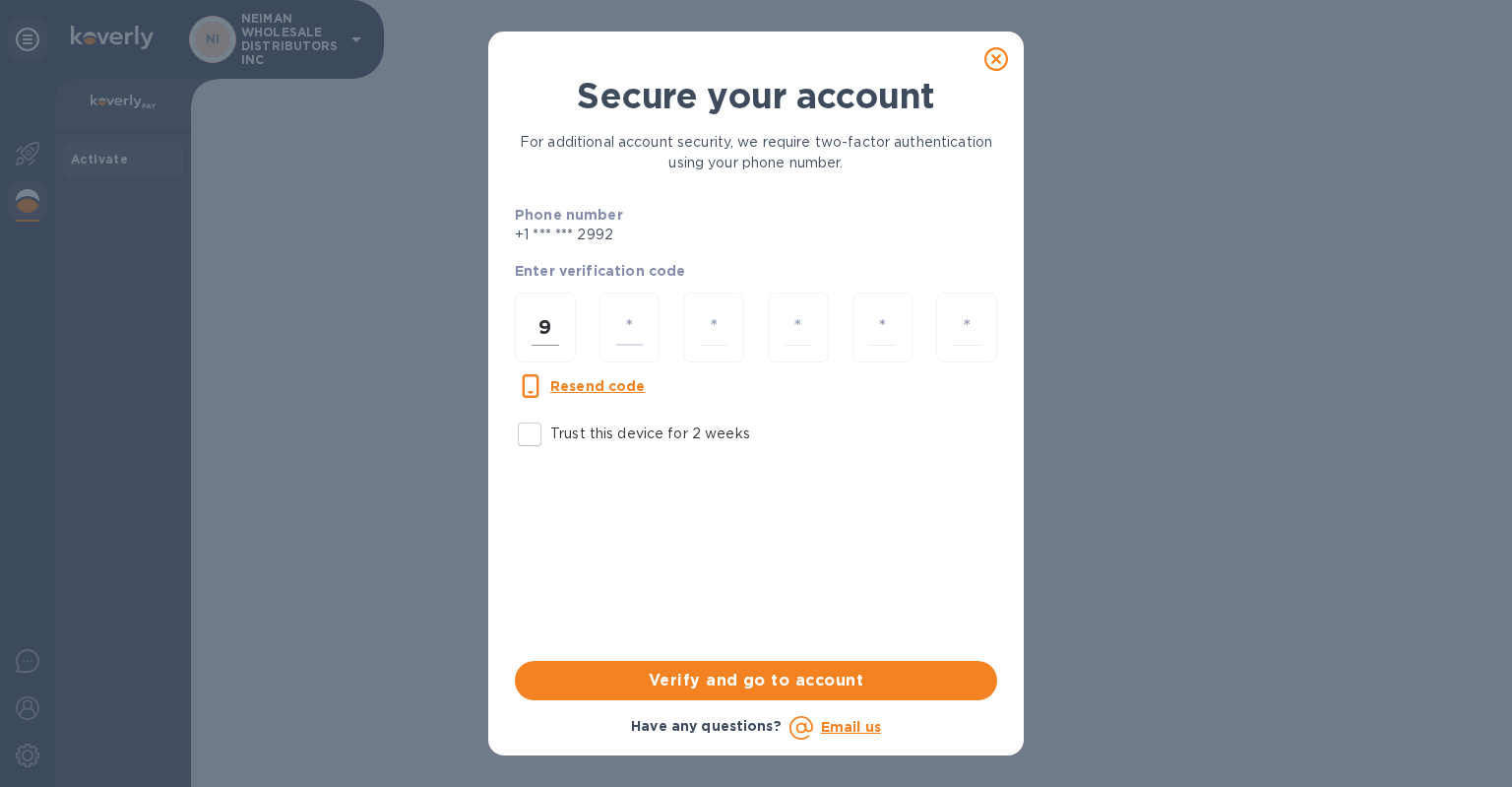 type on "4" 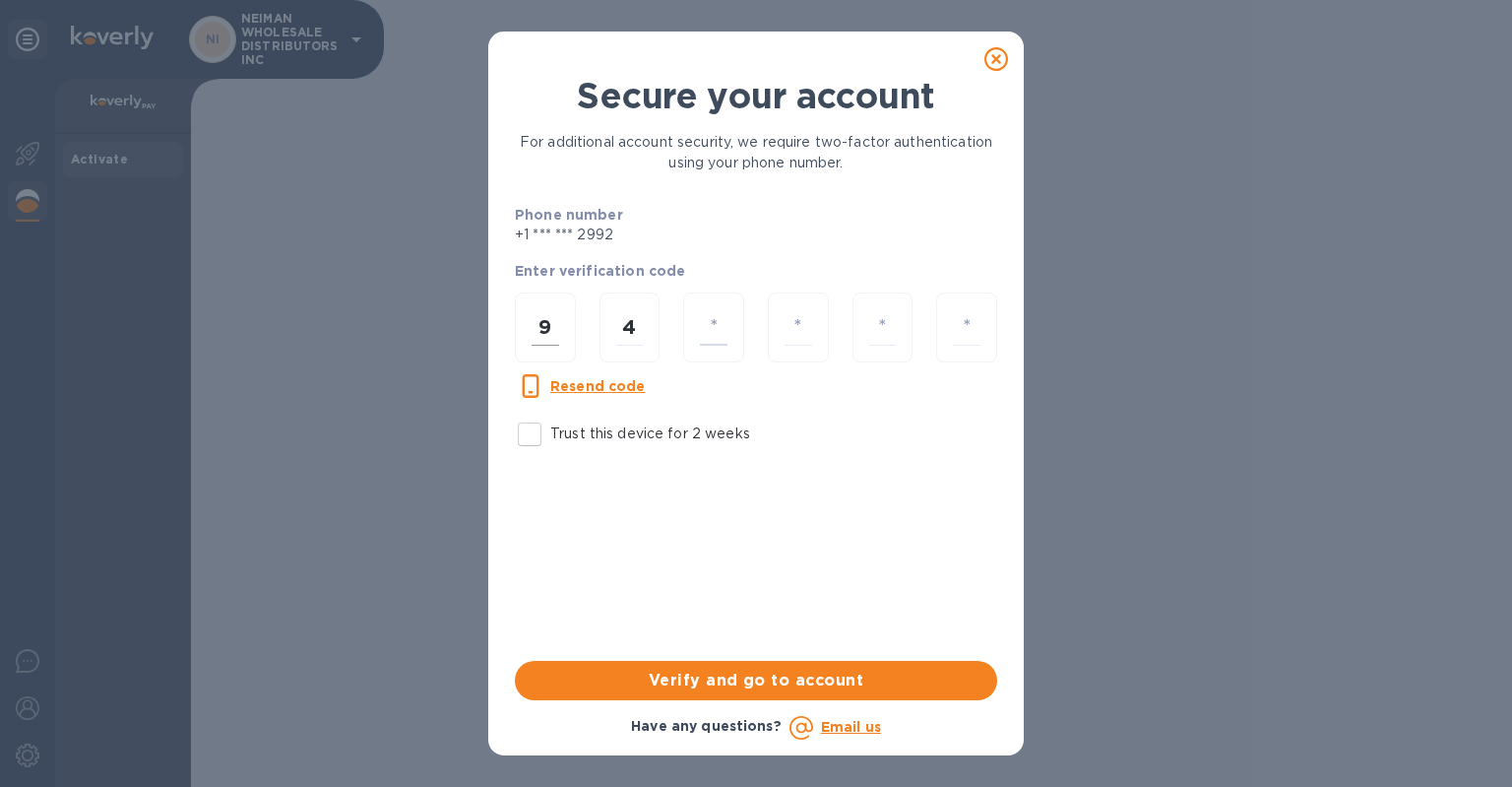 type on "0" 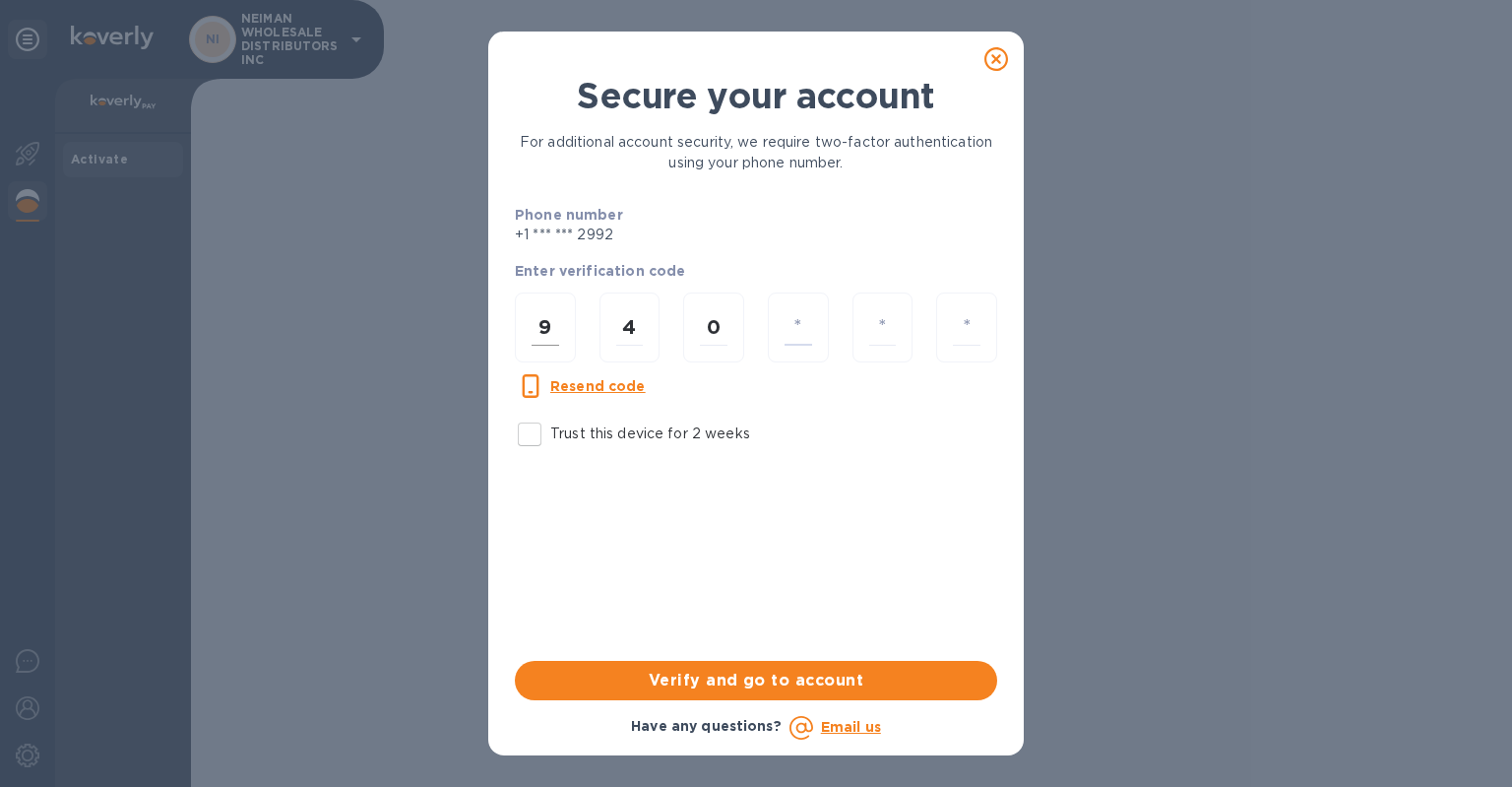 type on "9" 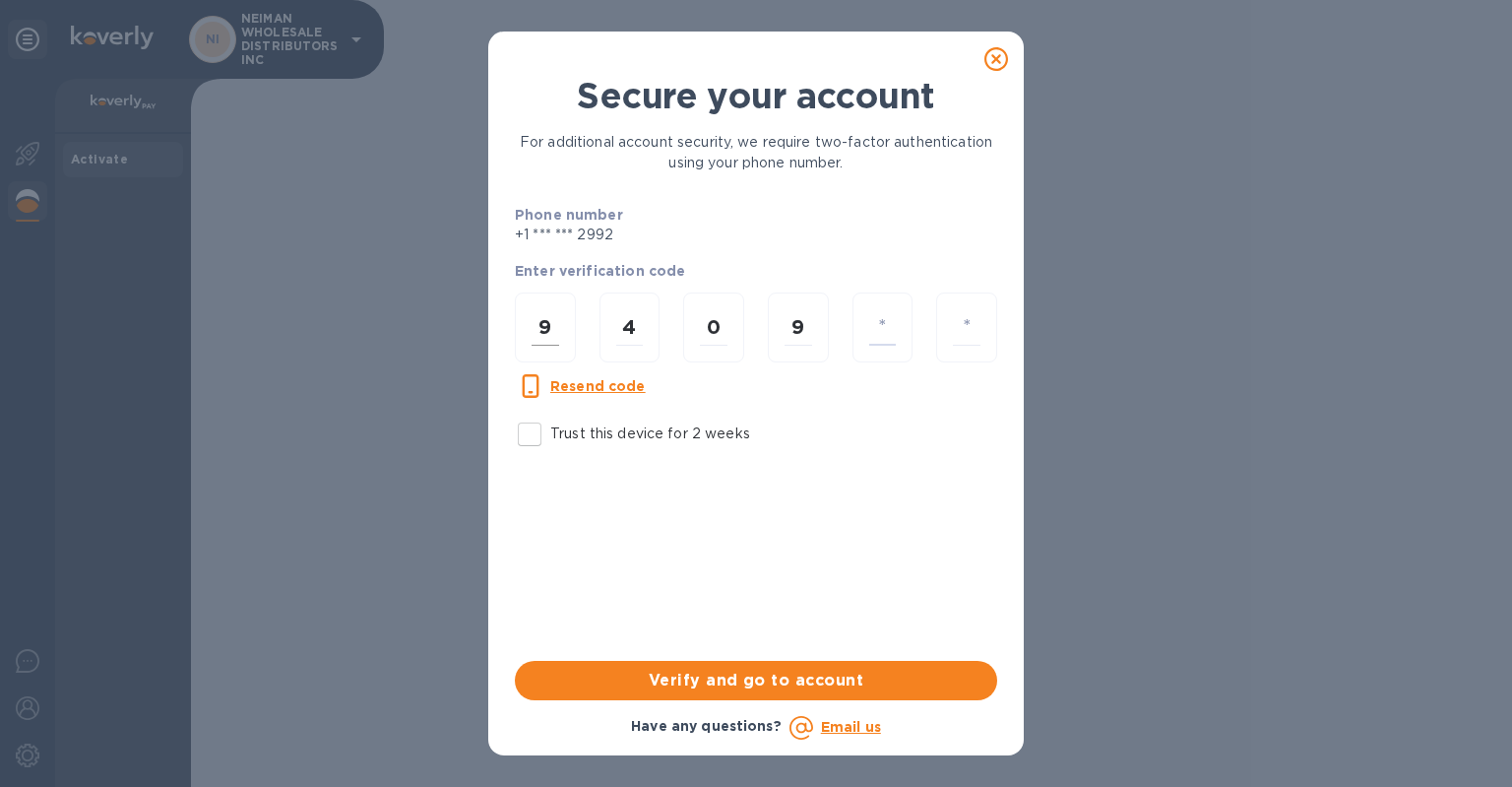 type on "0" 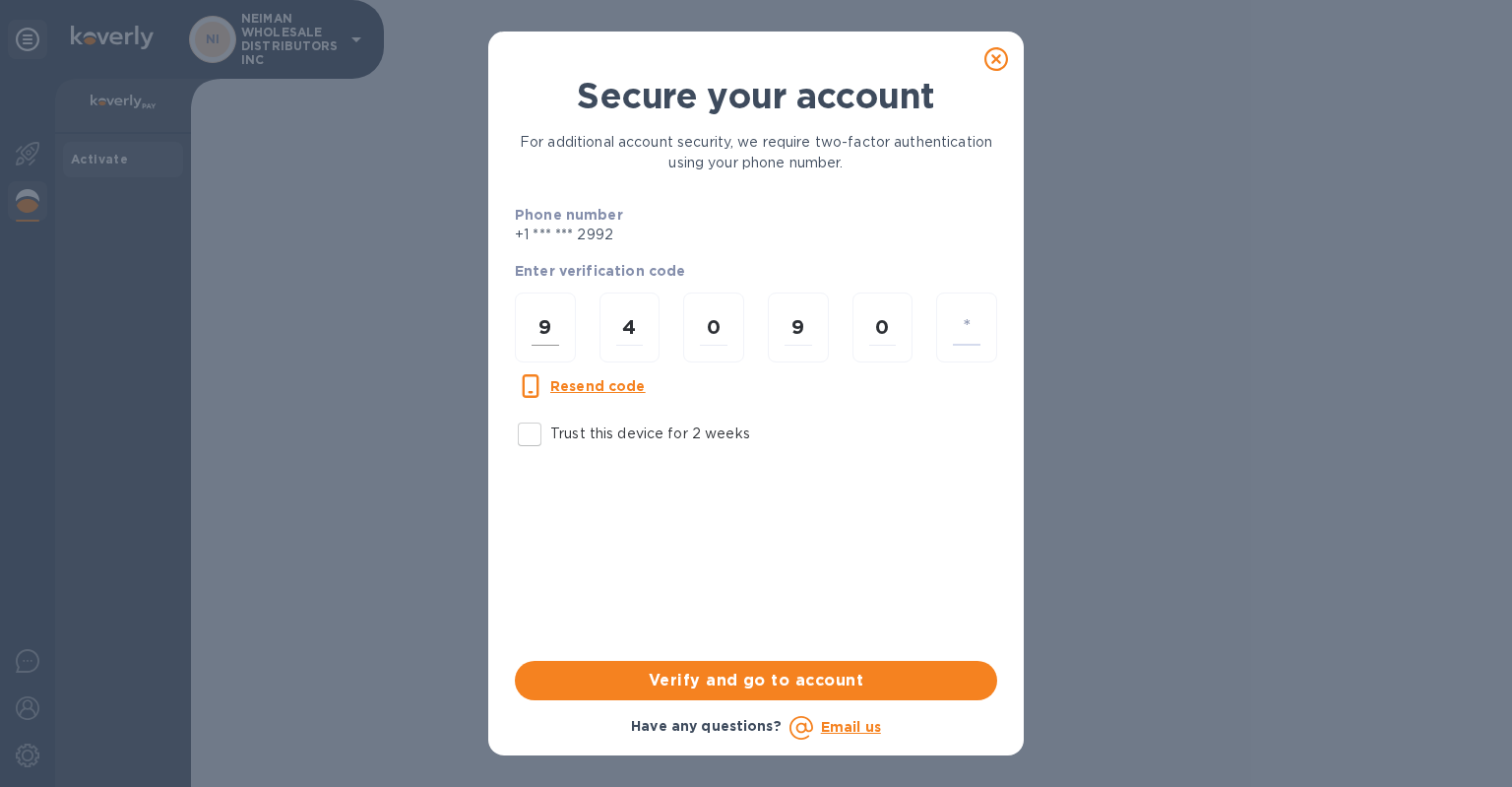 type on "8" 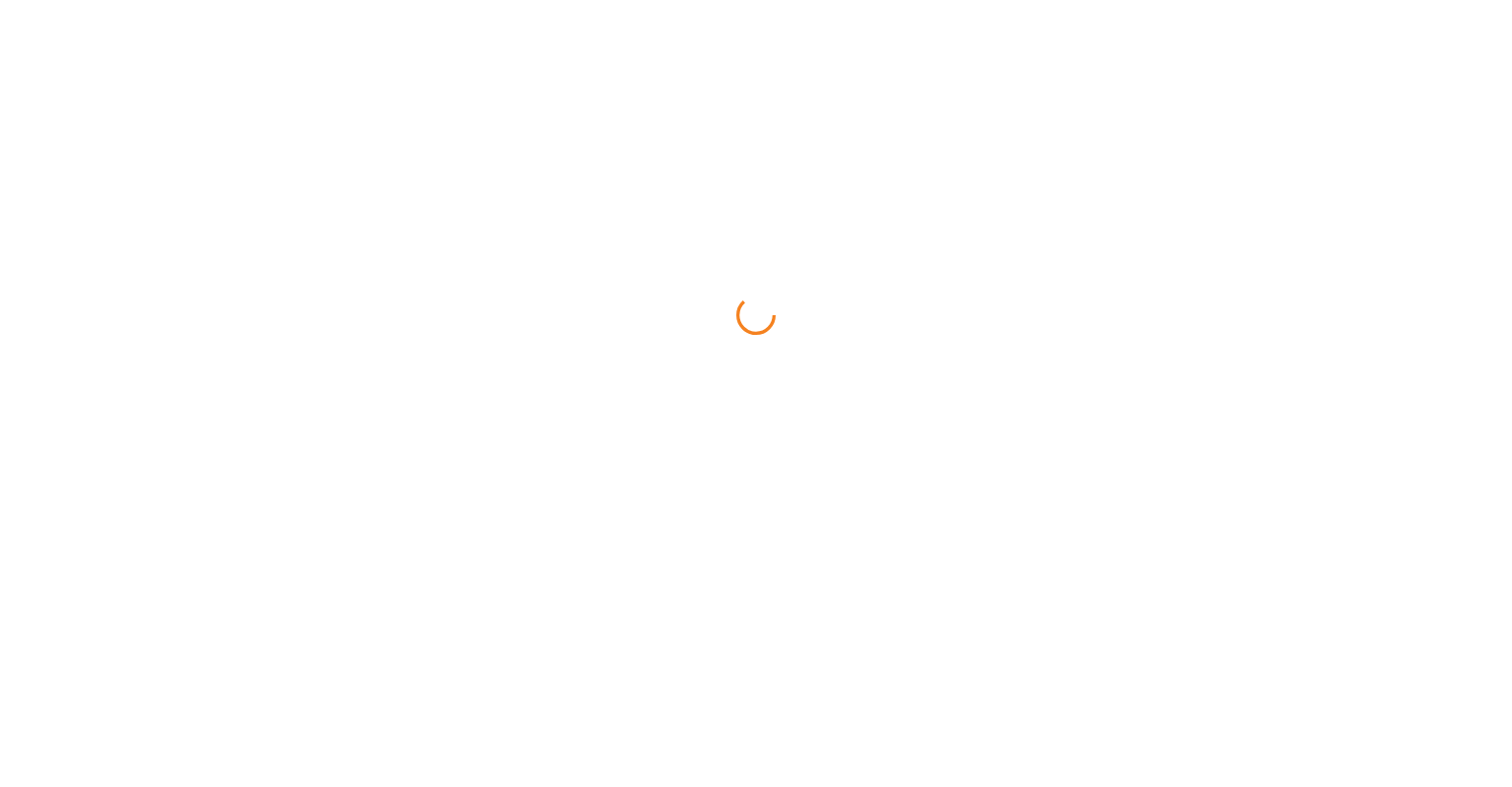 scroll, scrollTop: 0, scrollLeft: 0, axis: both 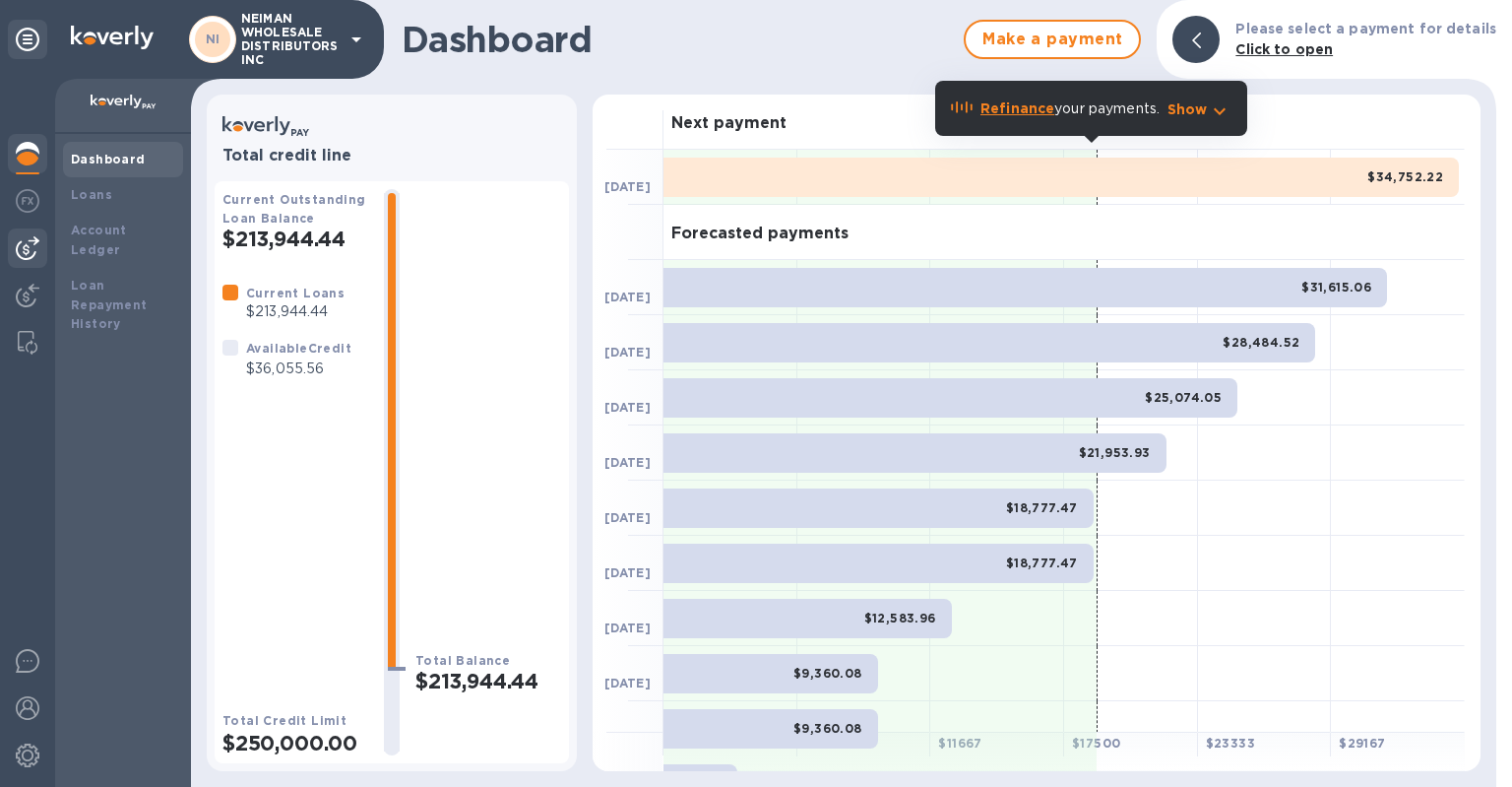 click at bounding box center (28, 248) 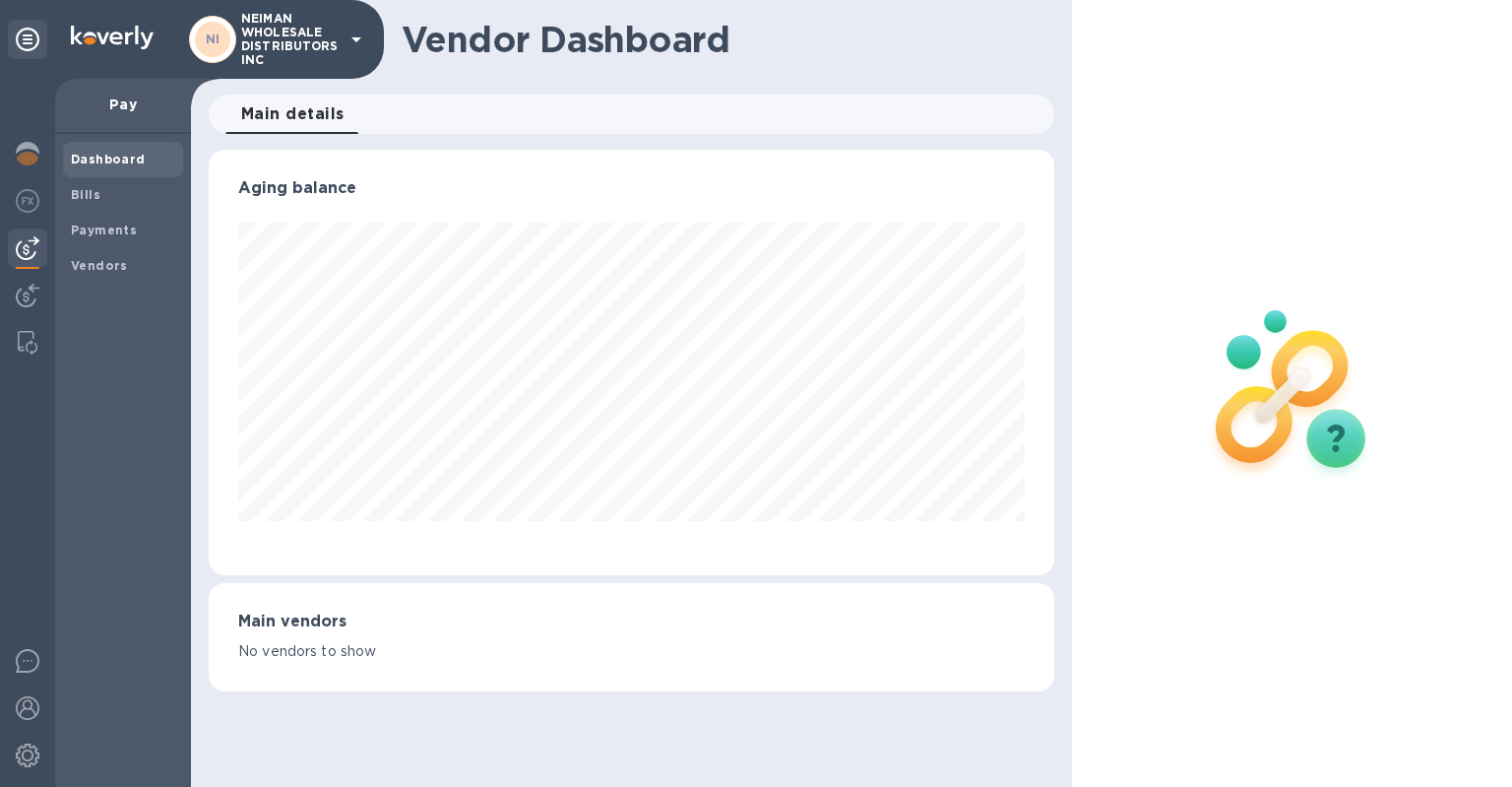 scroll, scrollTop: 984556, scrollLeft: 983529, axis: both 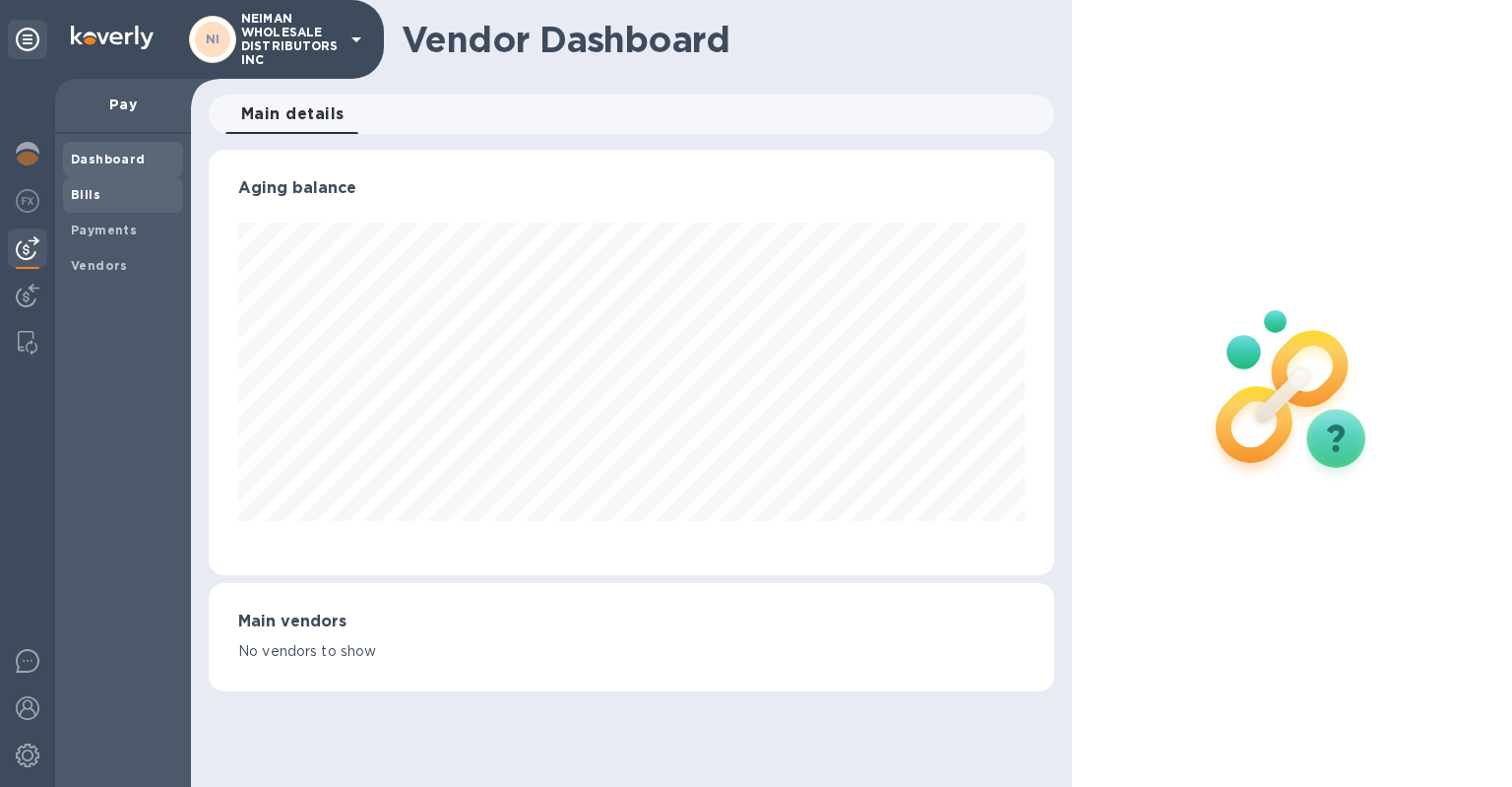 click on "Bills" at bounding box center (123, 195) 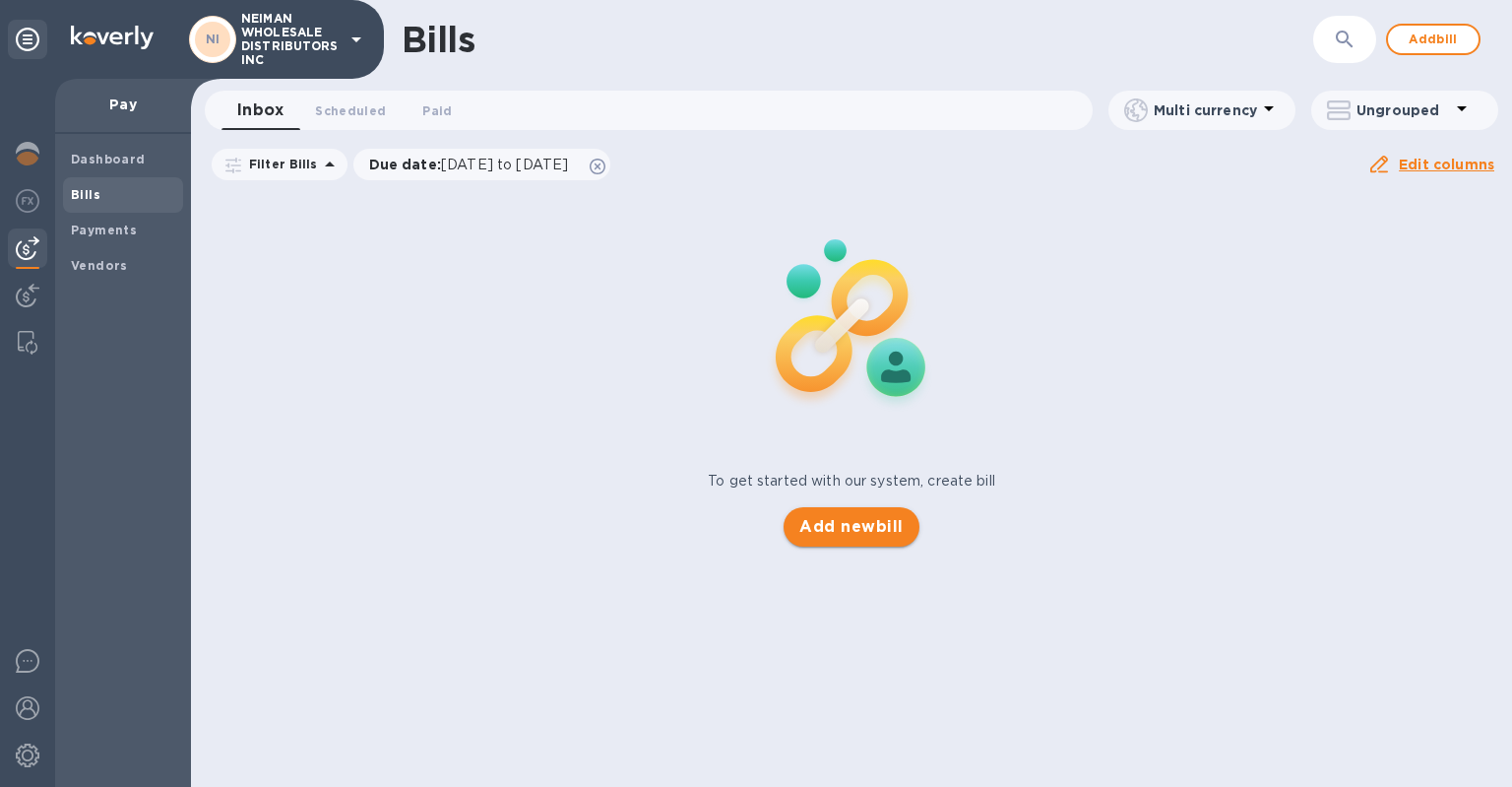click on "Add new   bill" at bounding box center (850, 527) 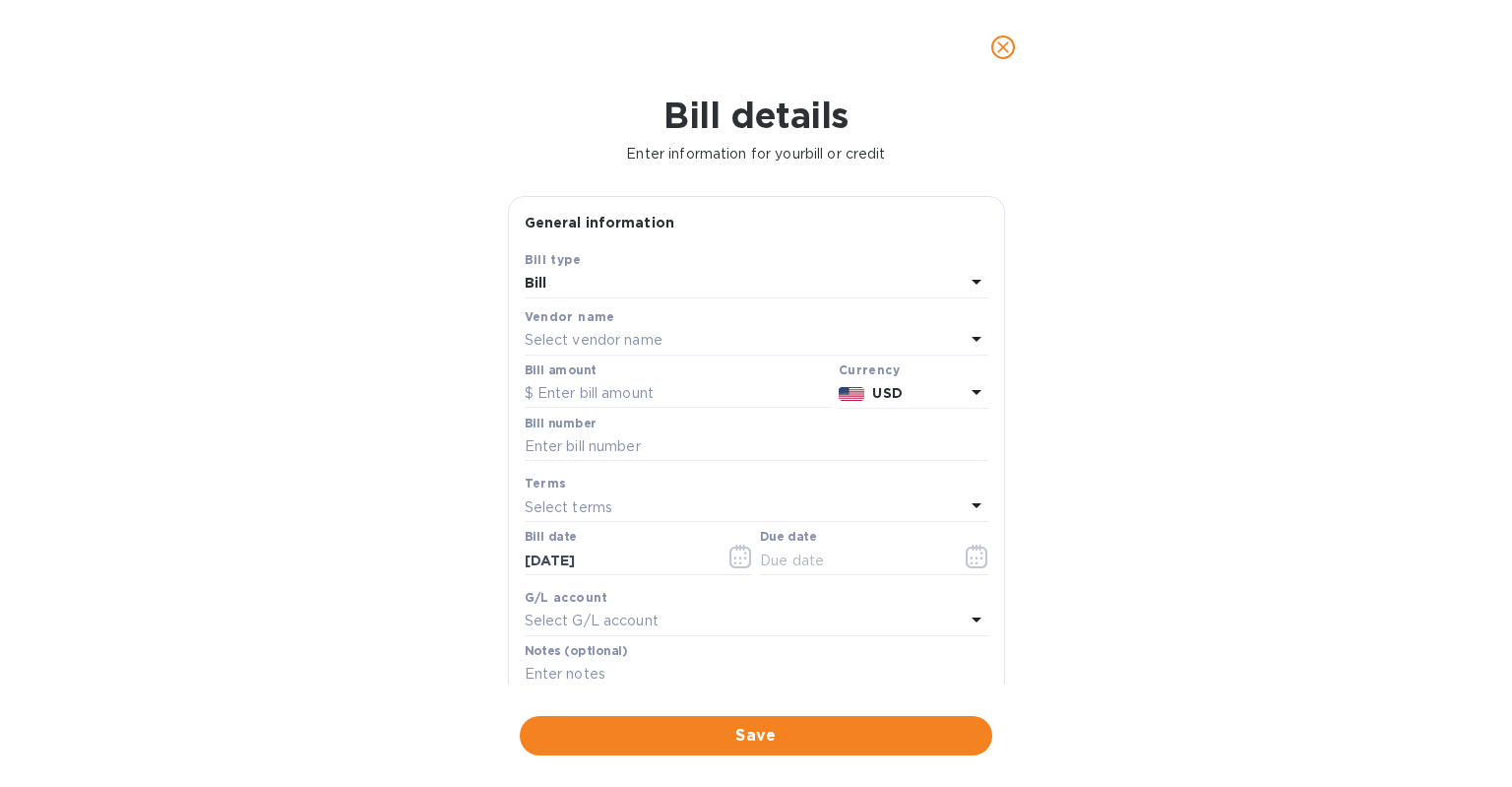 click 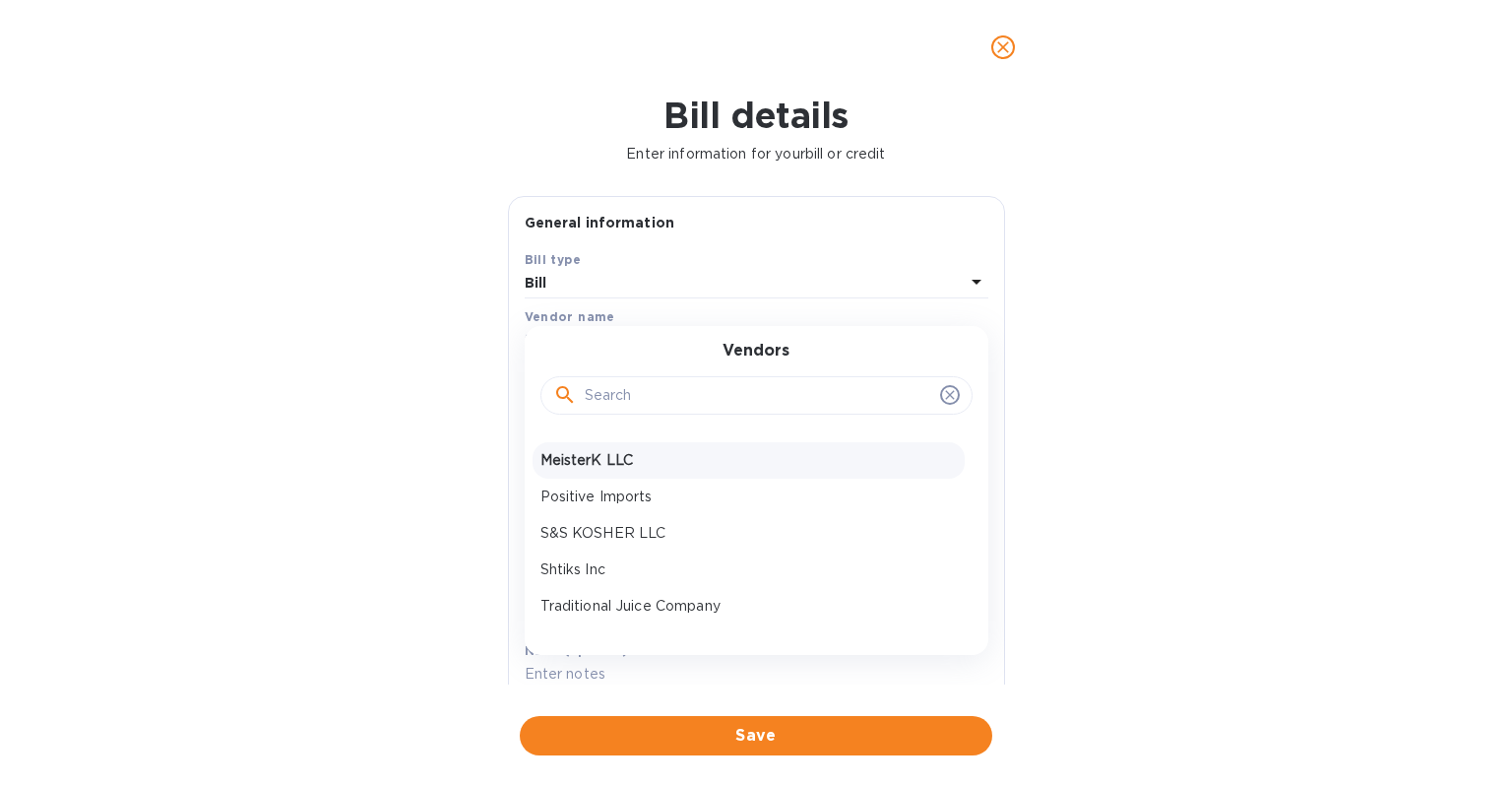 scroll, scrollTop: 0, scrollLeft: 0, axis: both 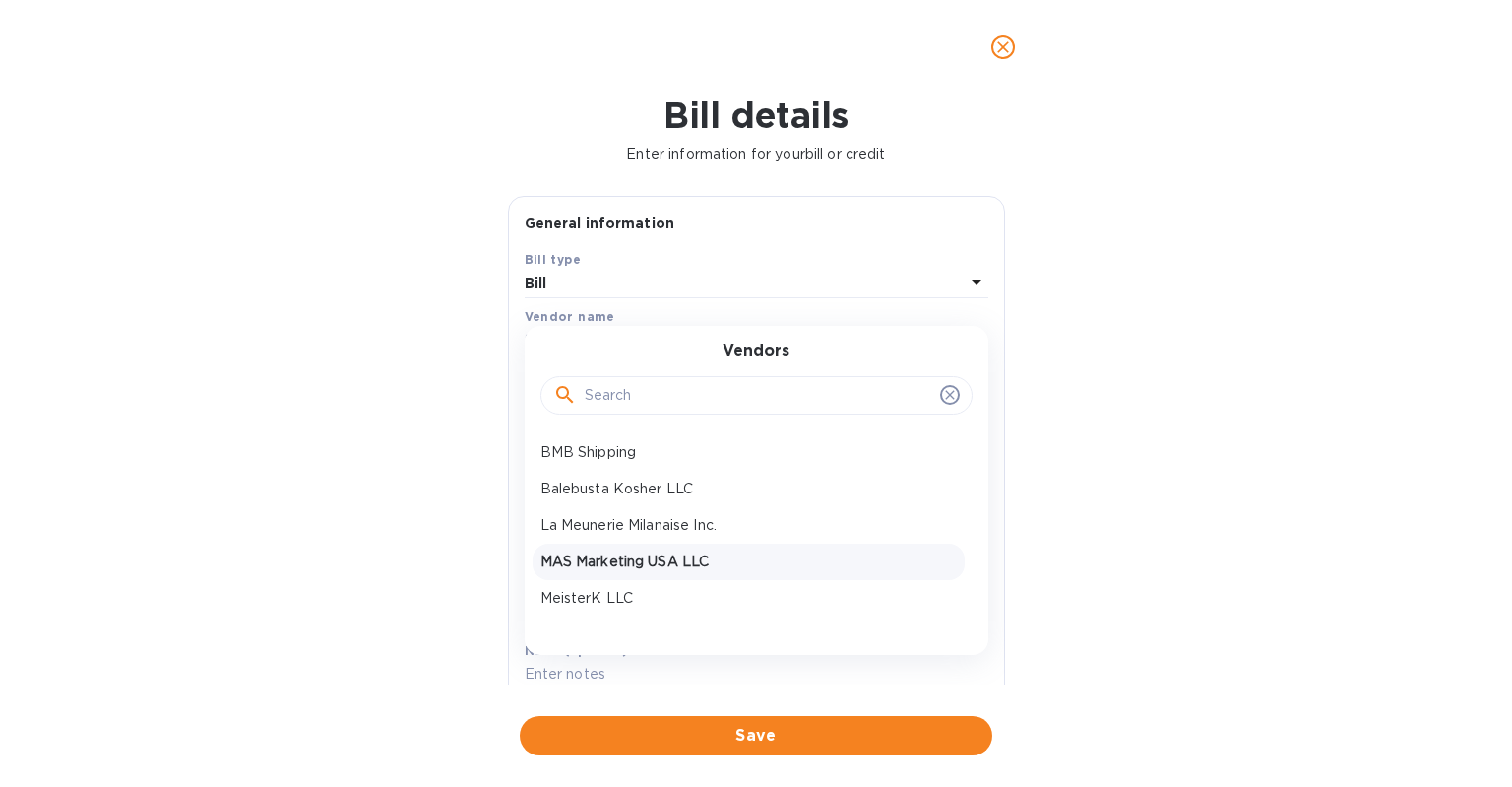 click on "MAS Marketing USA LLC" at bounding box center [748, 561] 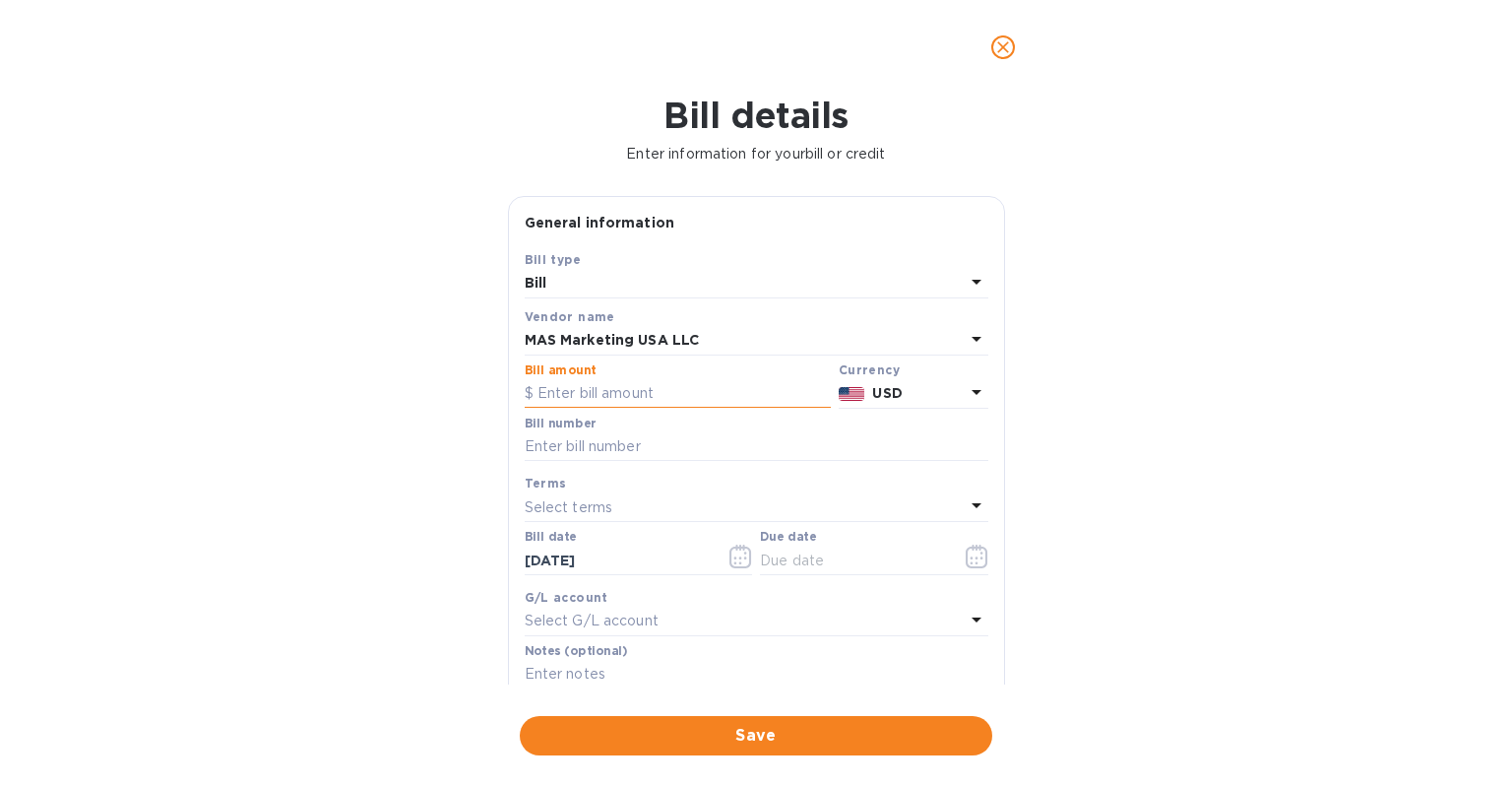 click at bounding box center [677, 394] 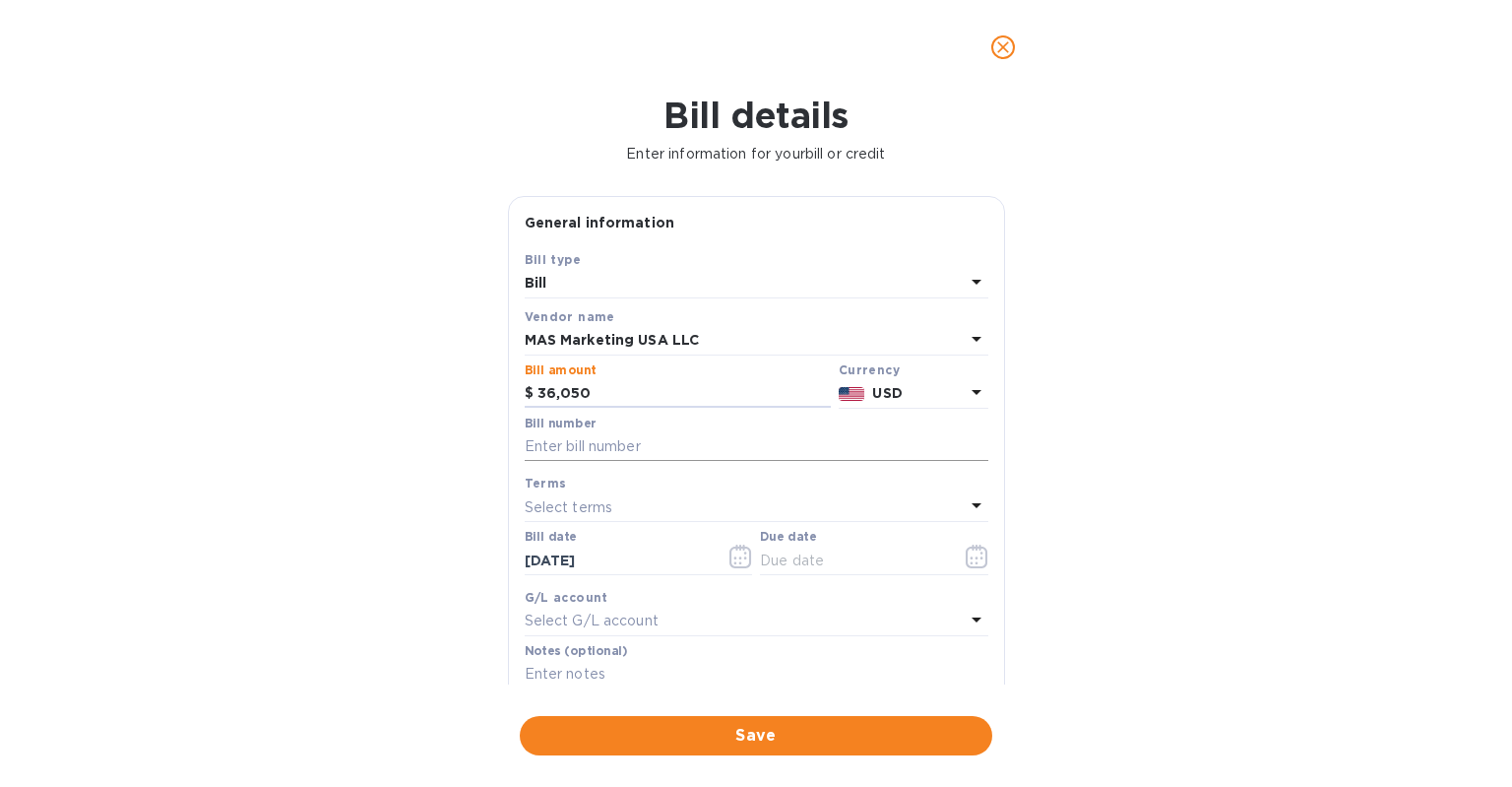 type on "36,050" 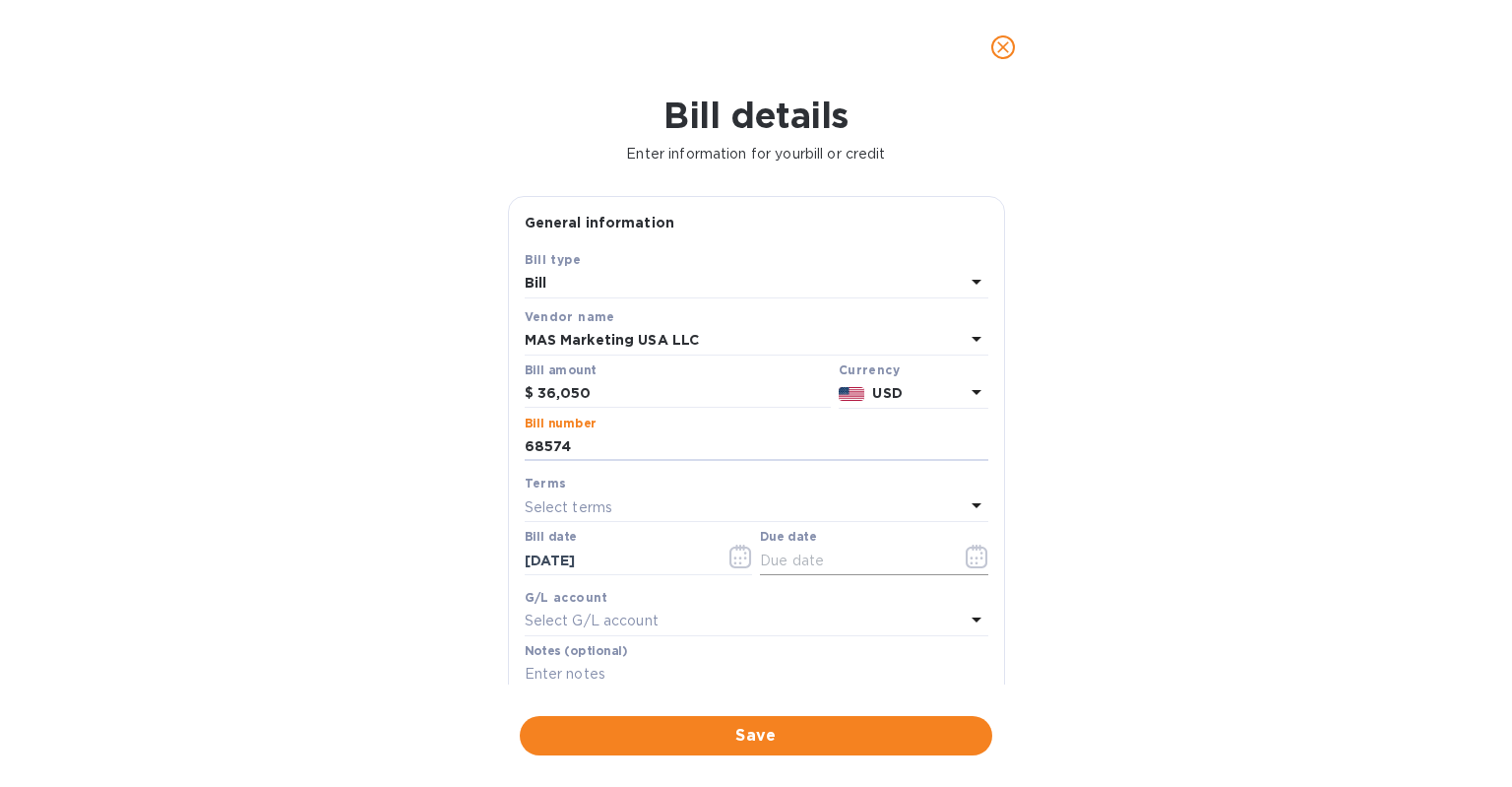 type on "68574" 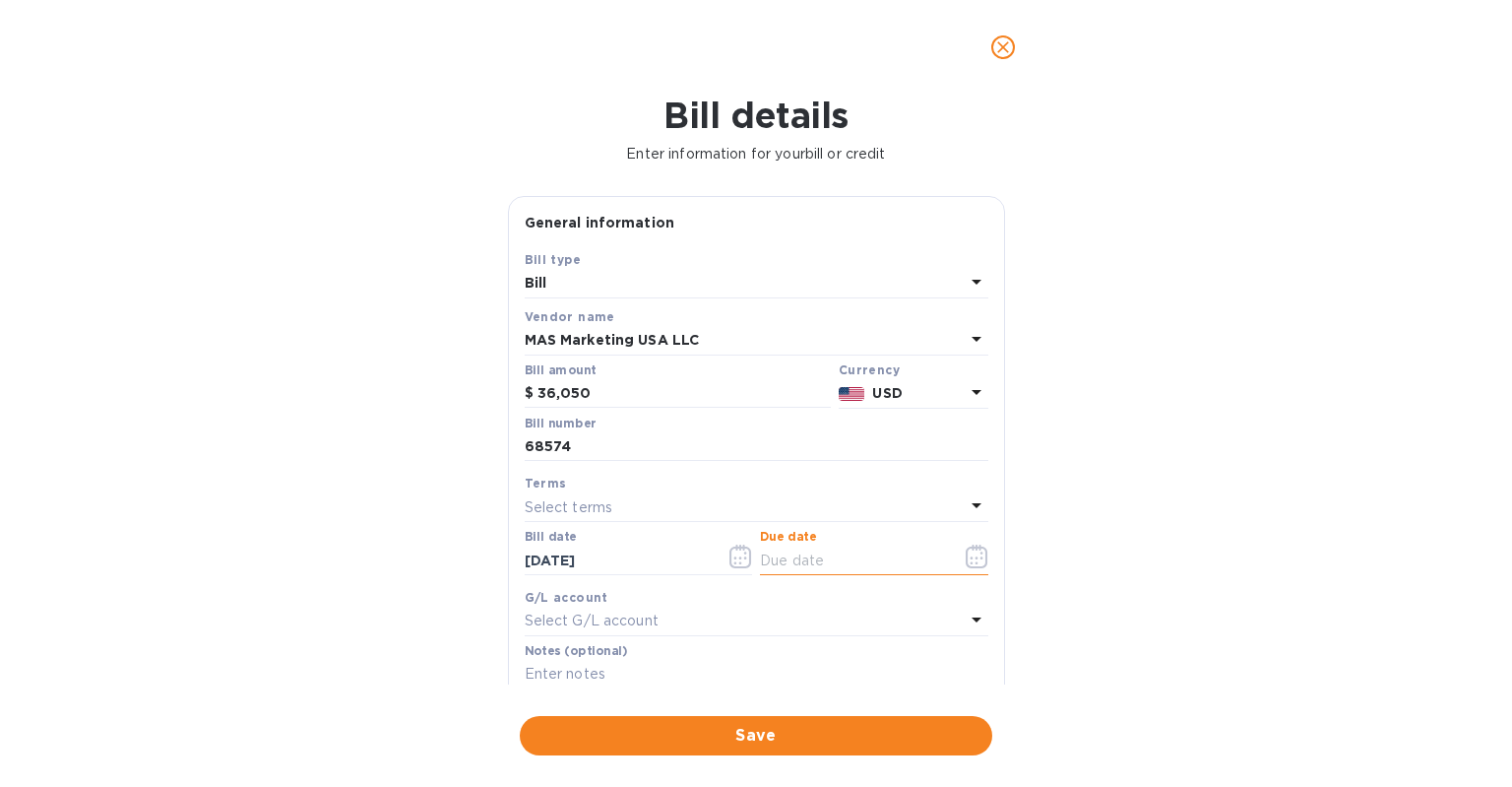 click 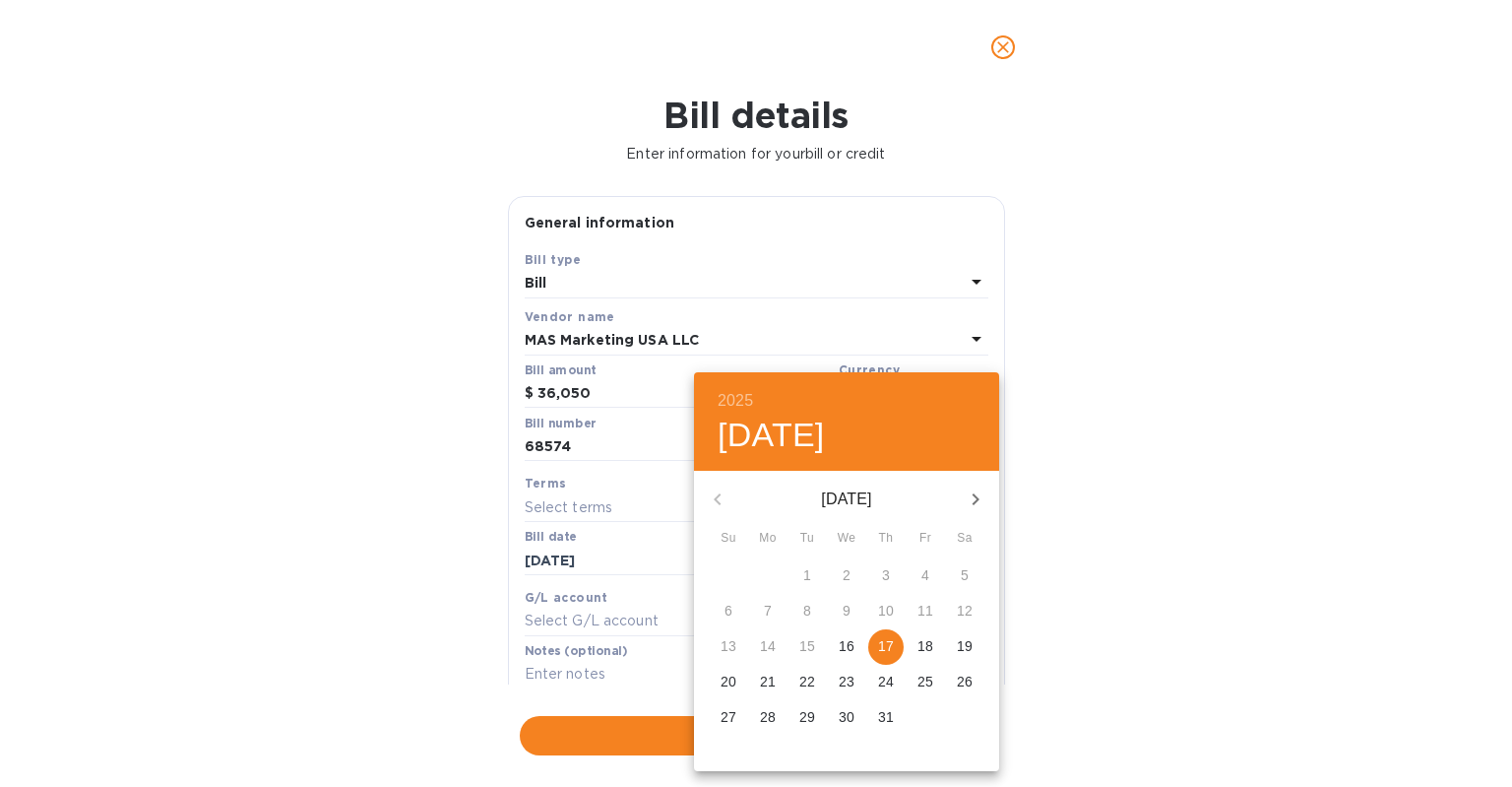 click on "17" at bounding box center [886, 646] 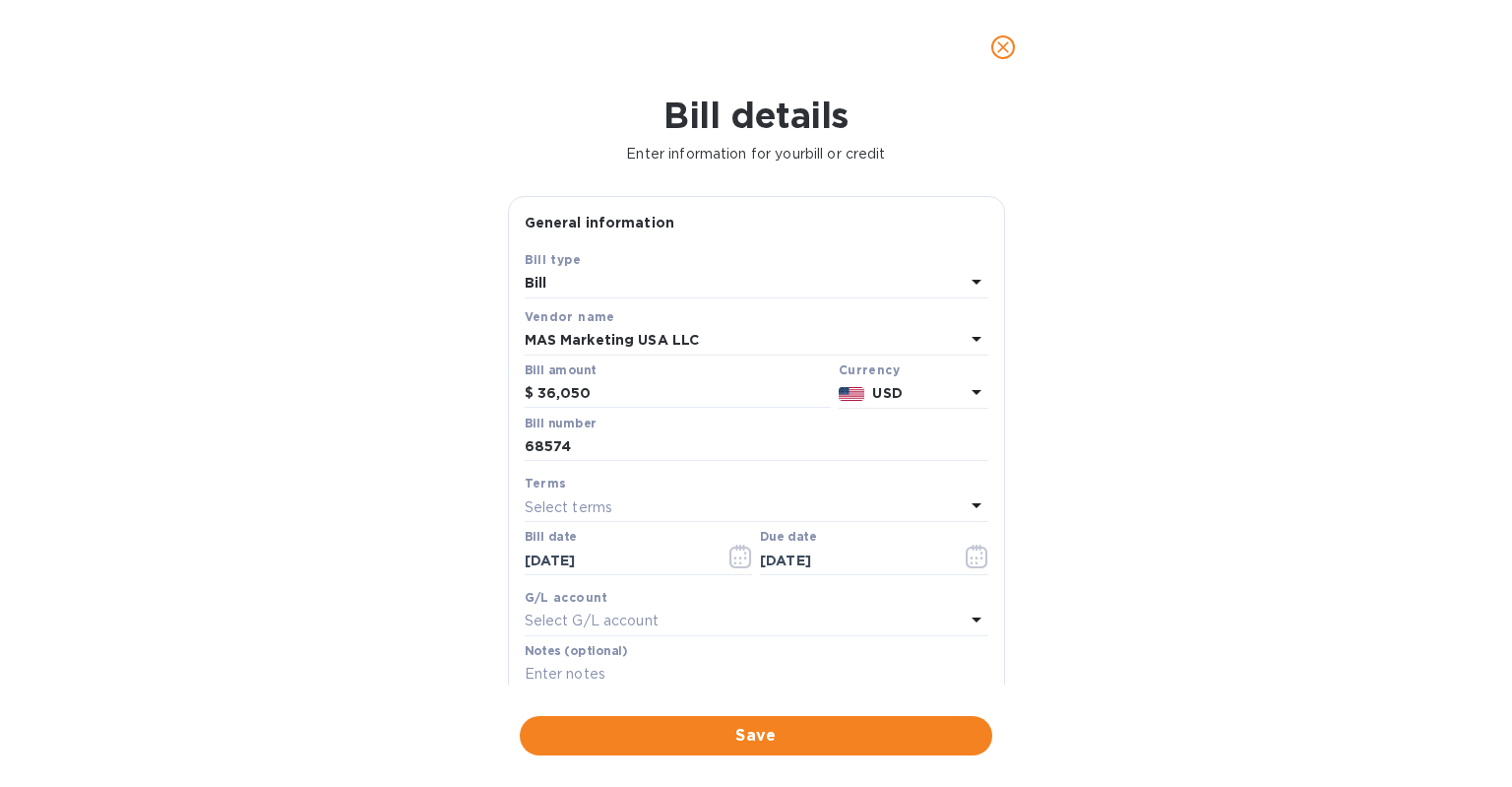 scroll, scrollTop: 251, scrollLeft: 0, axis: vertical 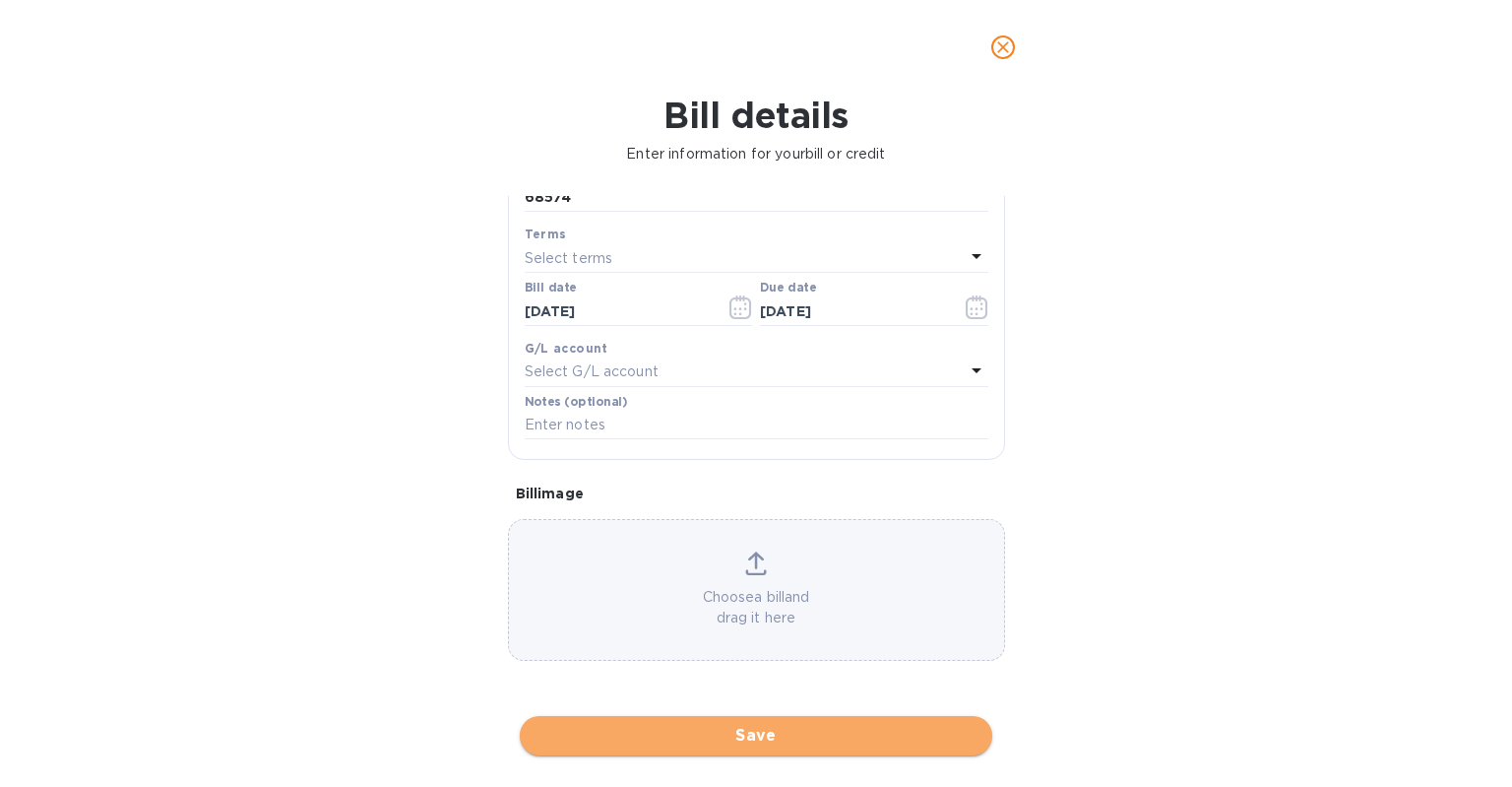 click on "Save" at bounding box center (756, 736) 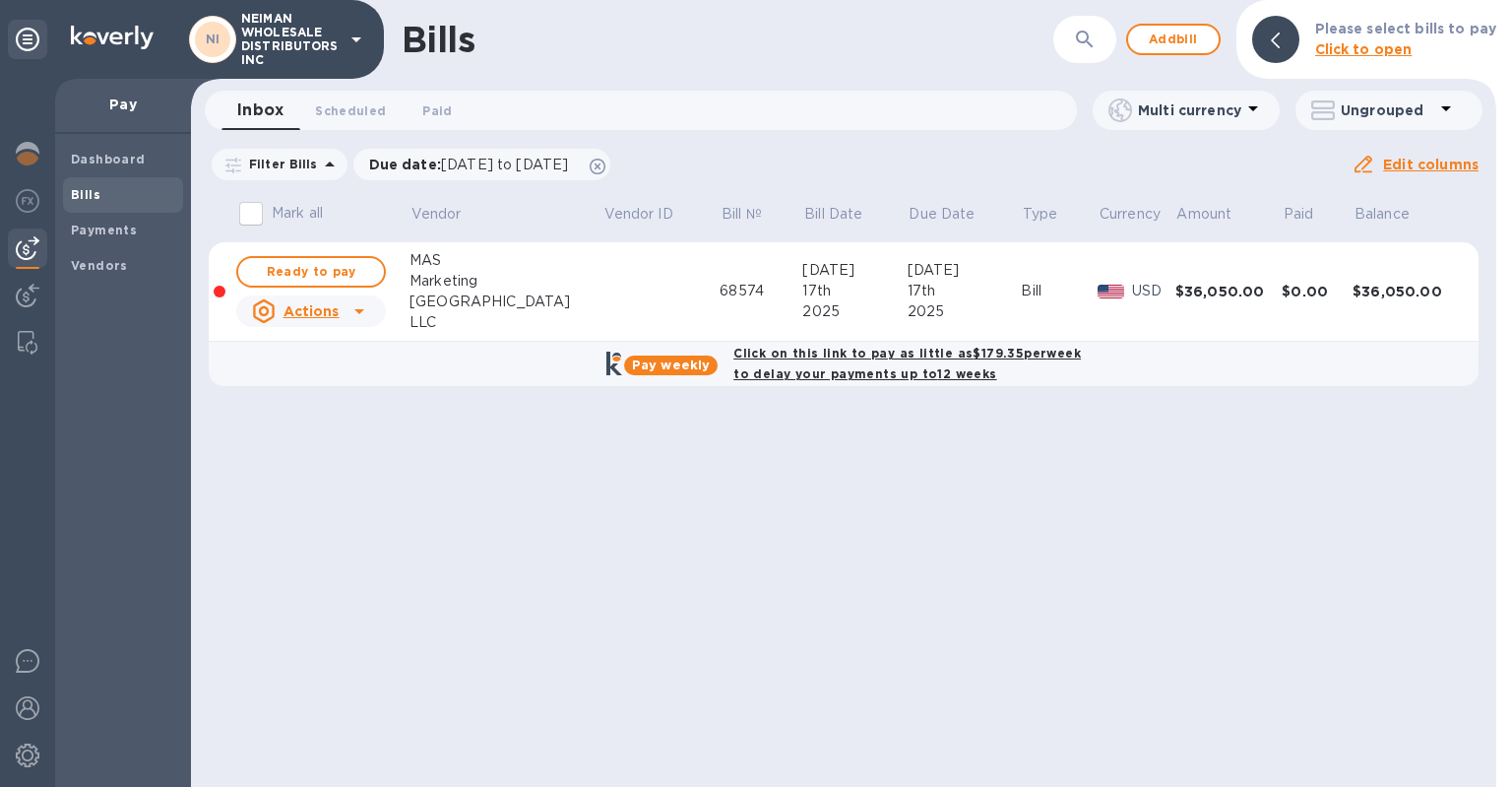 click on "Click on this link to pay as little as  $179.35  per  week    to delay your payments up to  12 weeks" at bounding box center (907, 363) 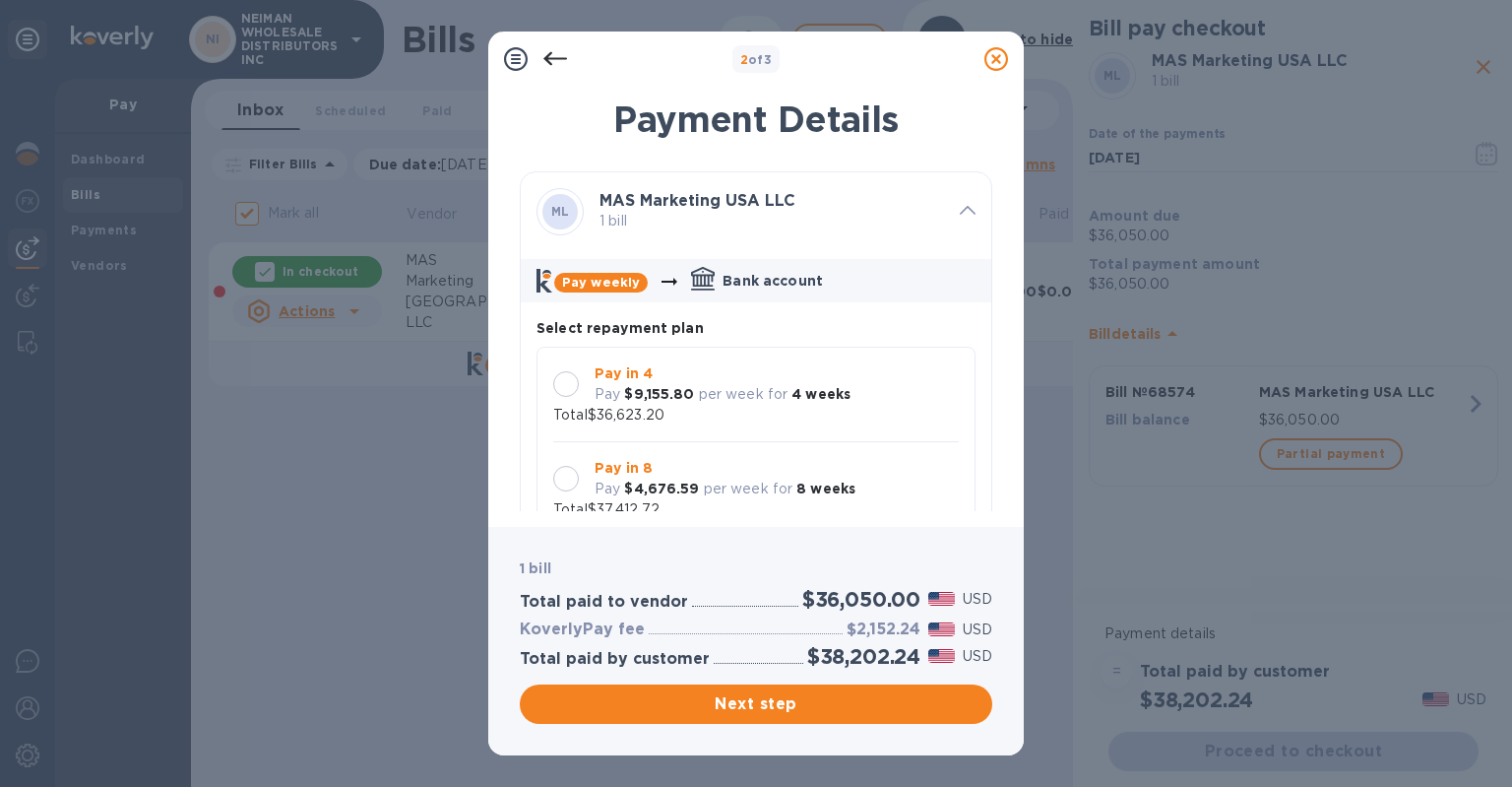 scroll, scrollTop: 17, scrollLeft: 0, axis: vertical 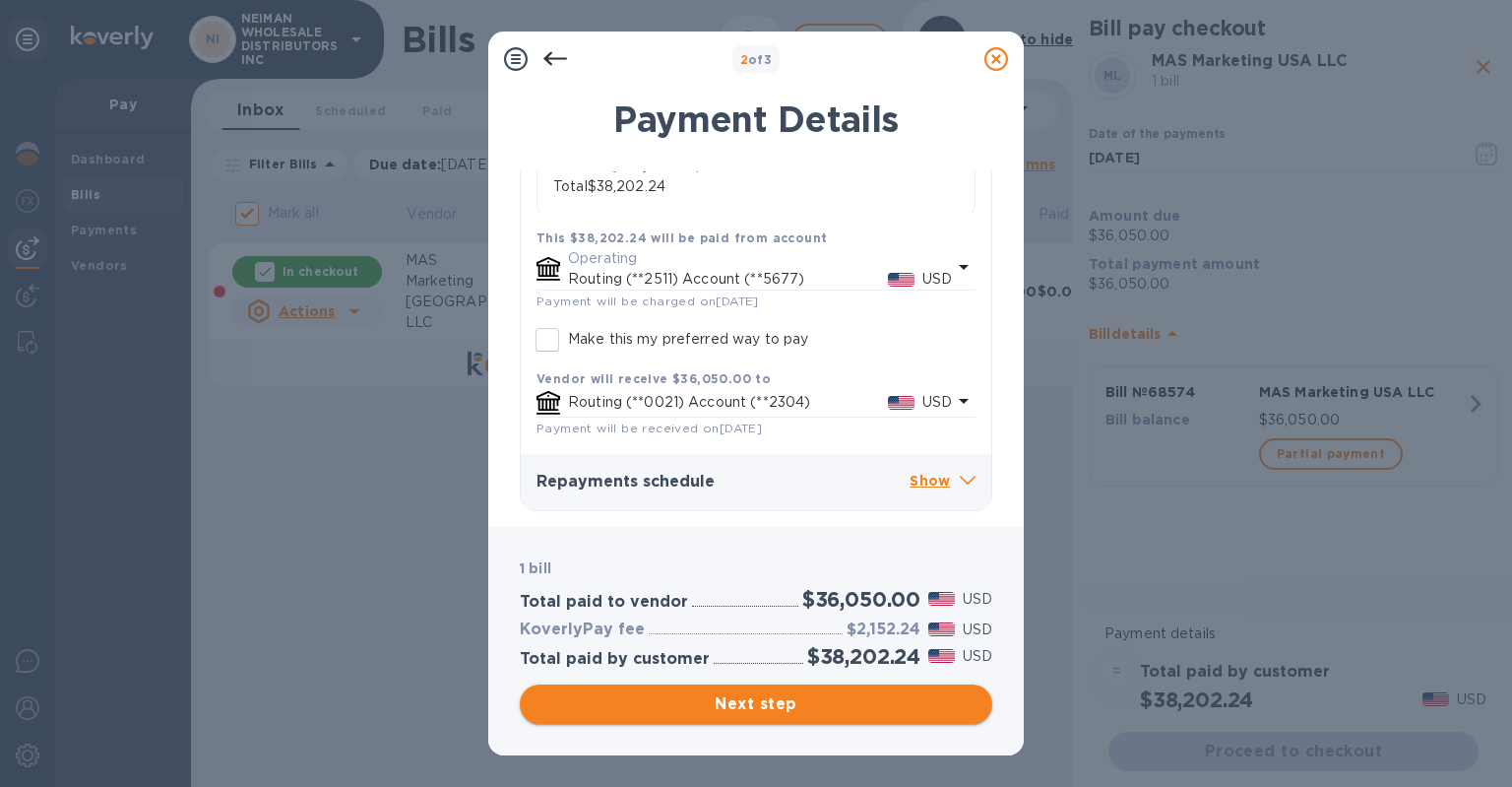 click on "Next step" at bounding box center (756, 704) 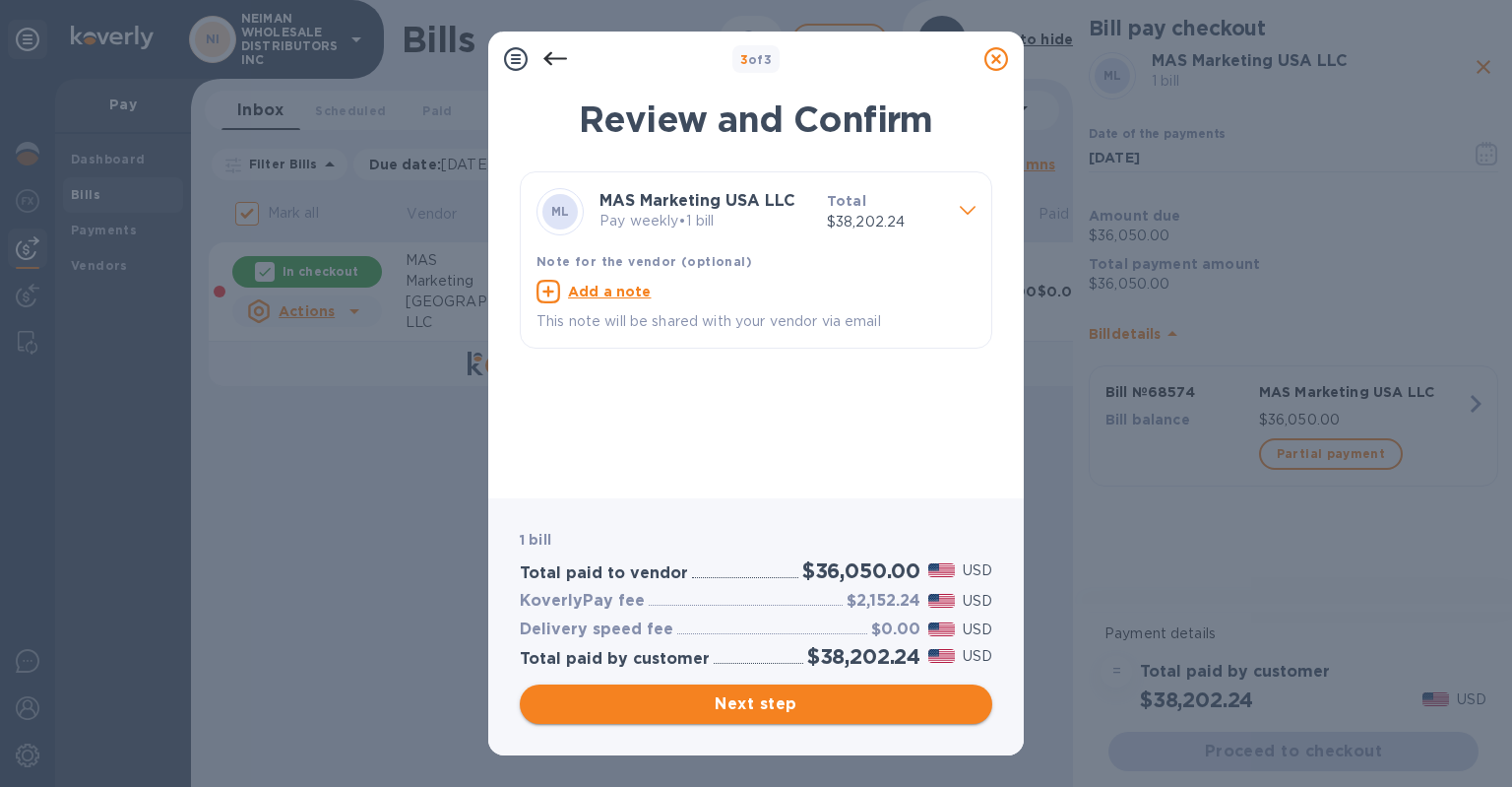 click on "Next step" at bounding box center (756, 704) 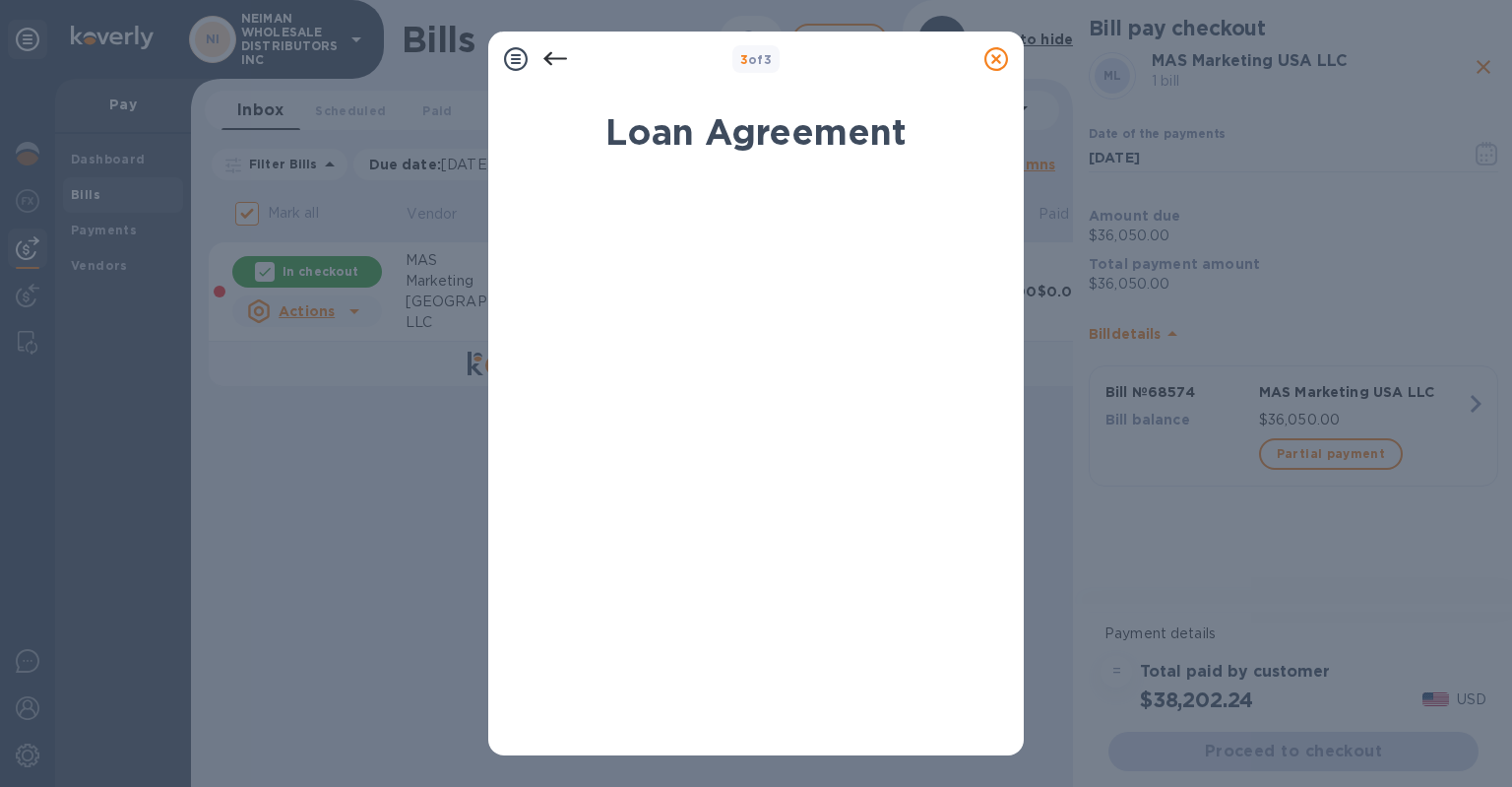 scroll, scrollTop: 334, scrollLeft: 0, axis: vertical 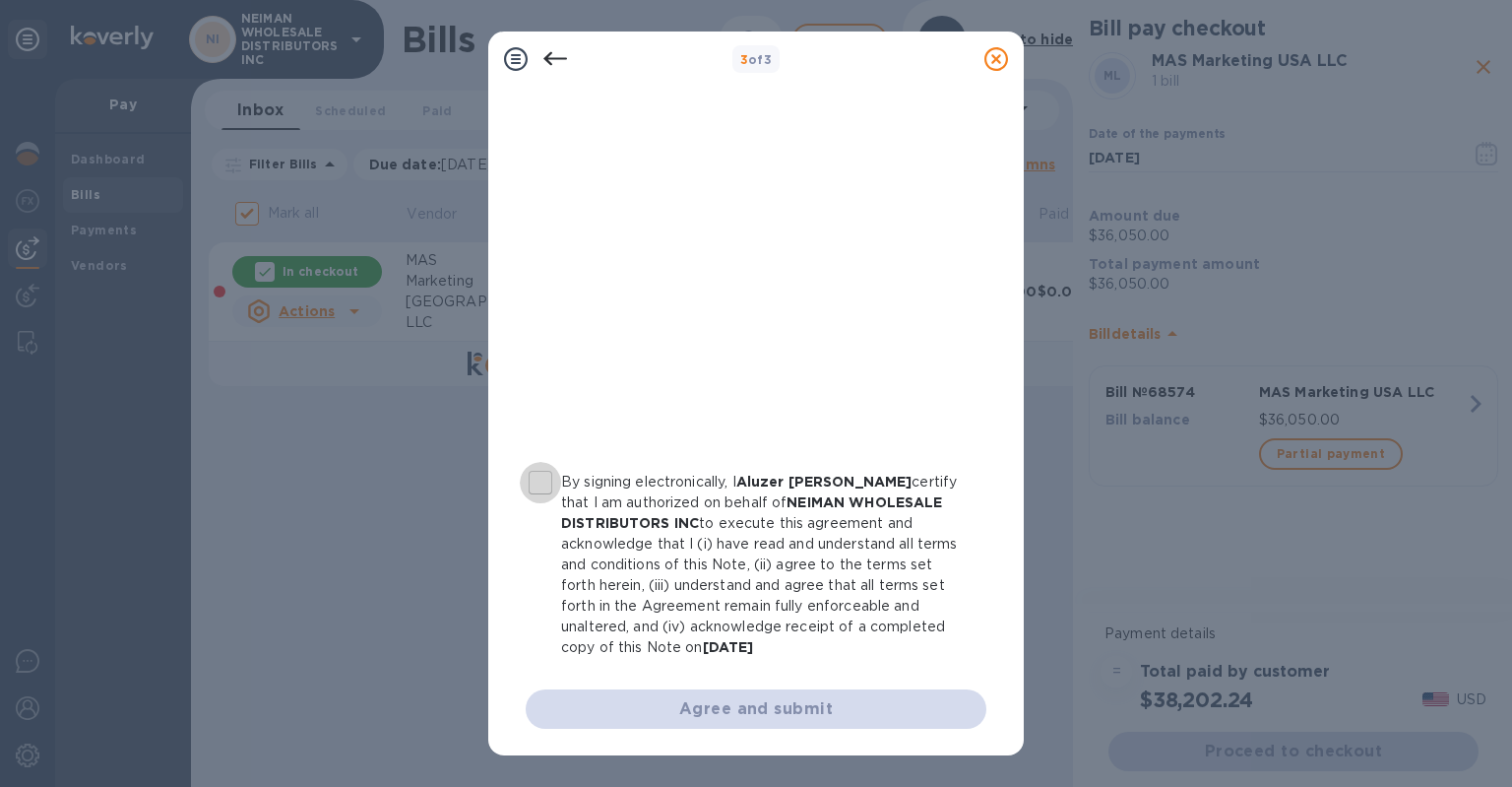 click on "By signing electronically, I  [PERSON_NAME]  certify that I am authorized on behalf of  NEIMAN WHOLESALE DISTRIBUTORS INC  to execute this agreement and acknowledge that I (i) have read and understand all terms and conditions of this Note, (ii) agree to the terms set forth herein, (iii) understand and agree that all terms set forth in the Agreement remain fully enforceable and unaltered, and (iv) acknowledge receipt of a completed copy of this Note on  [DATE]" at bounding box center [540, 483] 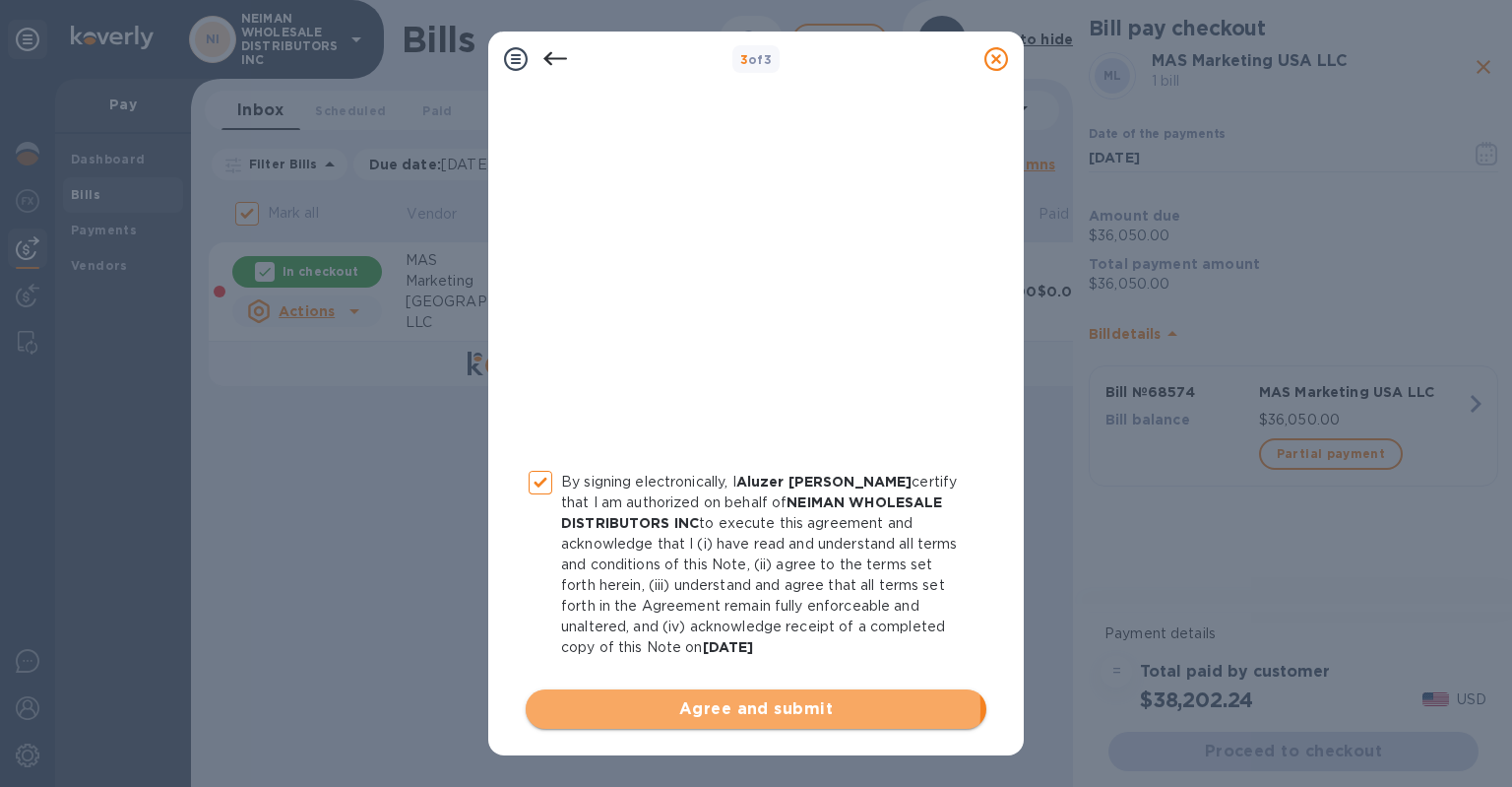 click on "Agree and submit" at bounding box center (756, 709) 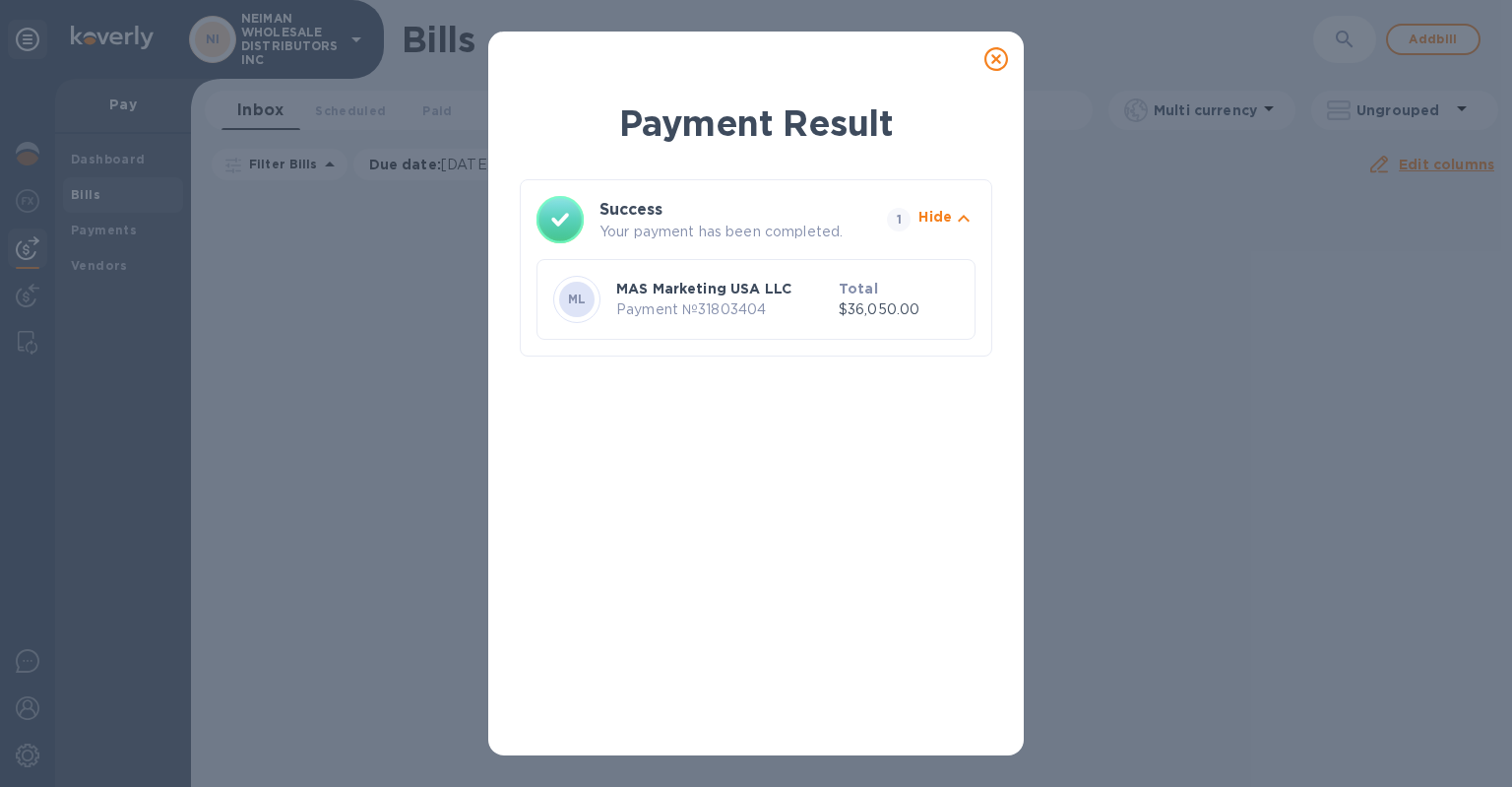 click at bounding box center (996, 59) 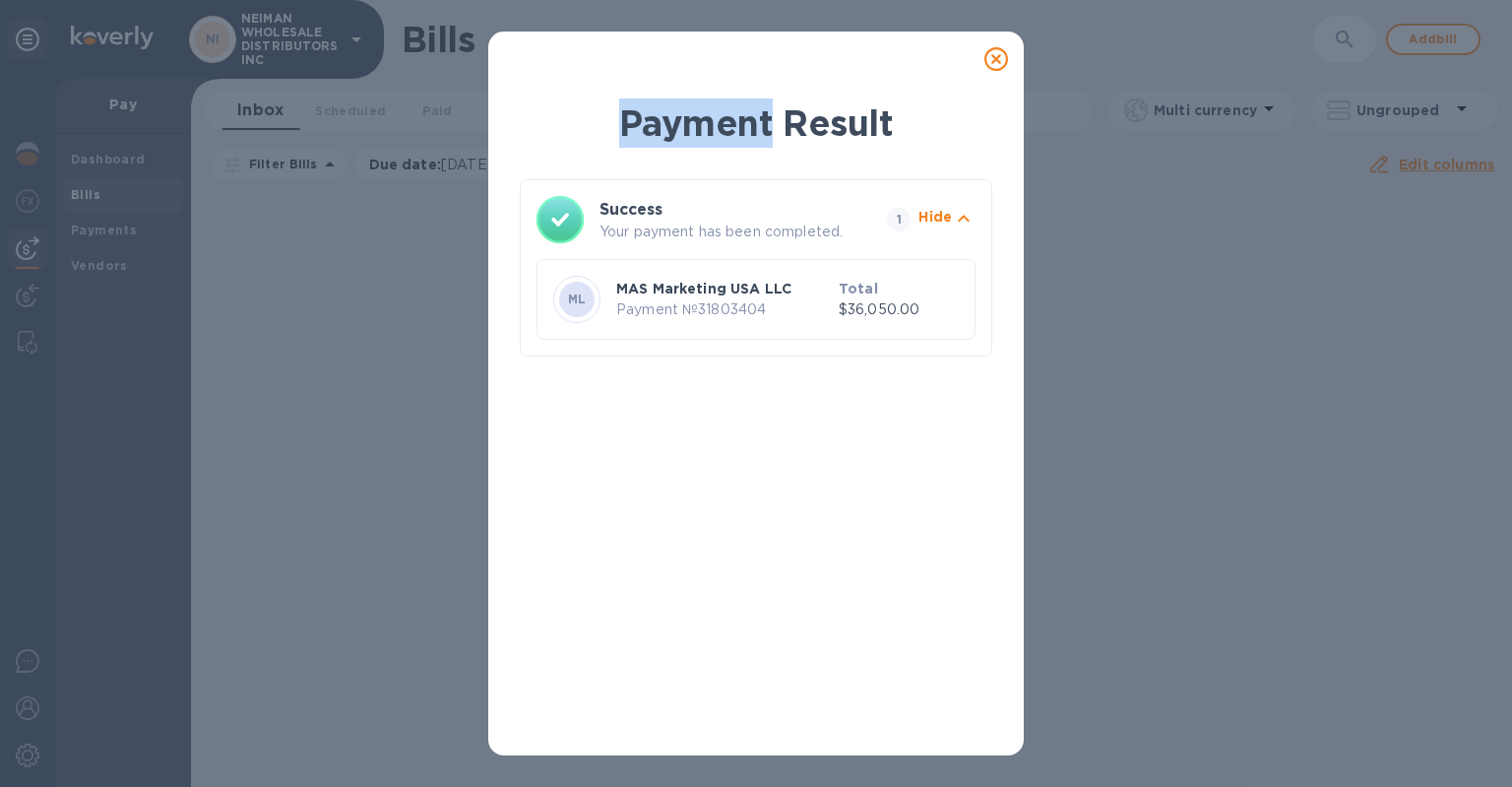 click at bounding box center (996, 59) 